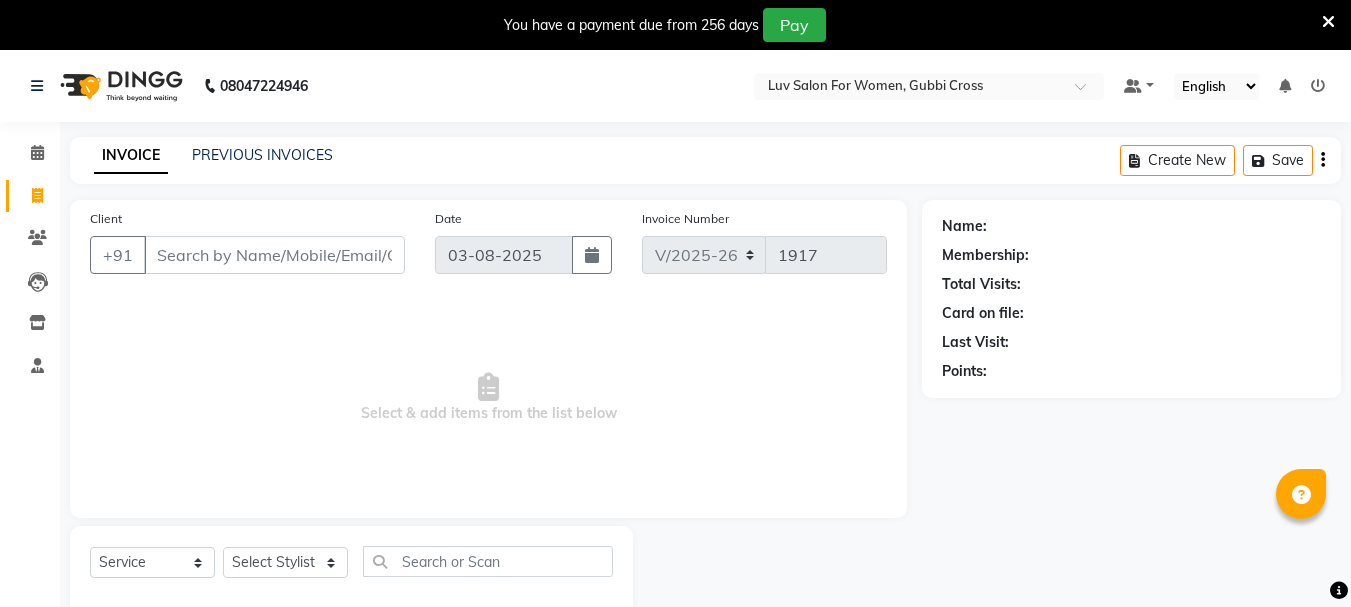 select on "7221" 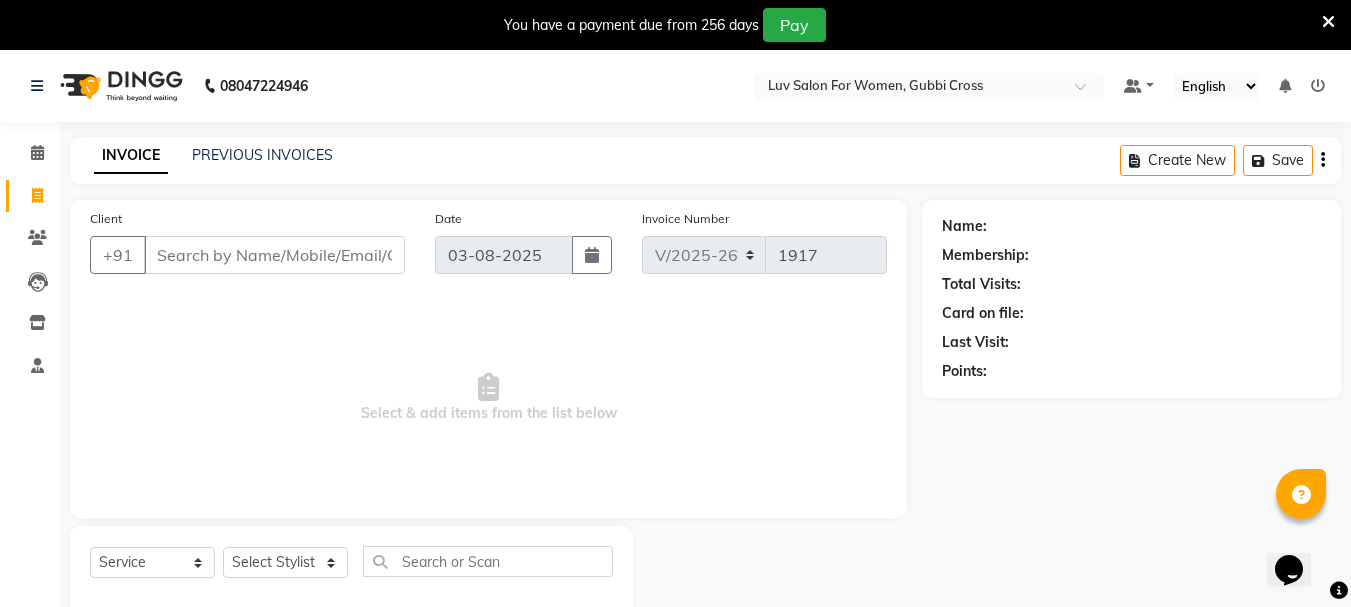 click on "Client" at bounding box center (274, 255) 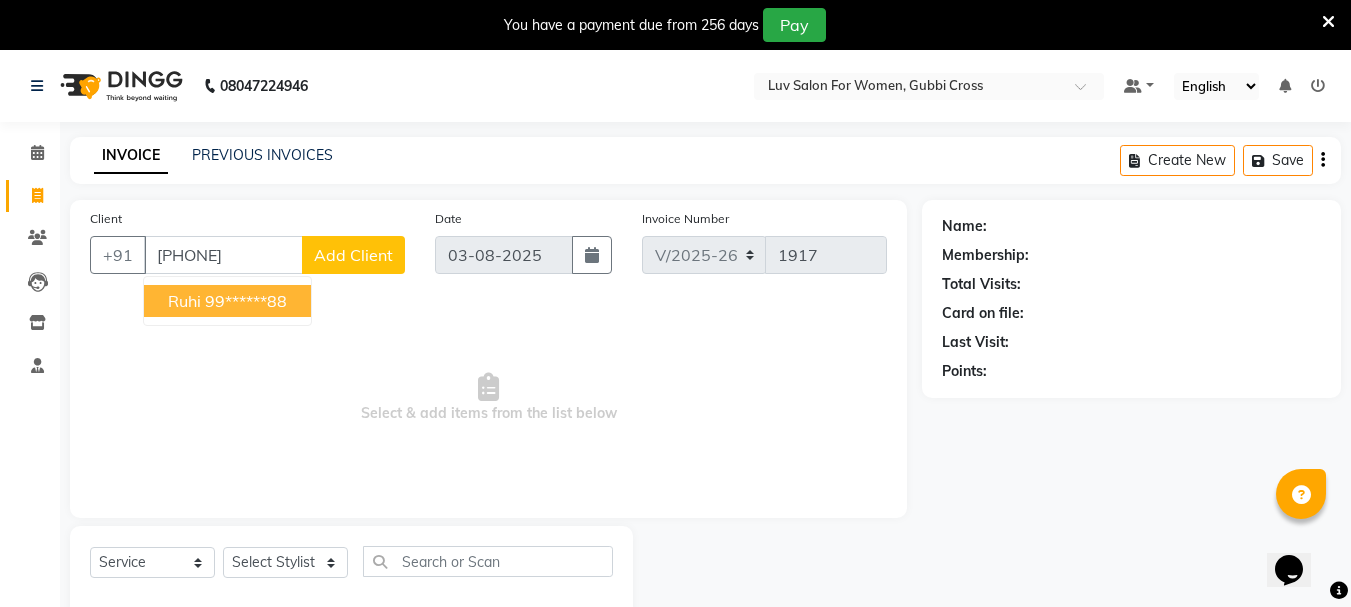 click on "99******88" at bounding box center [246, 301] 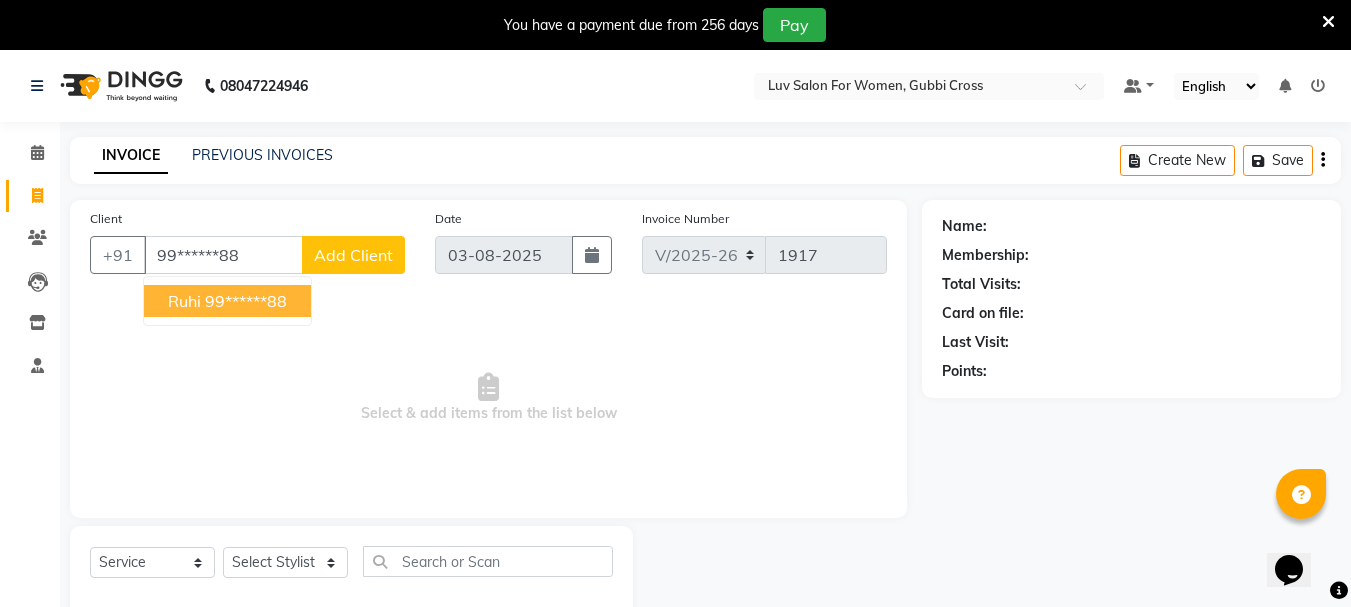 type on "99******88" 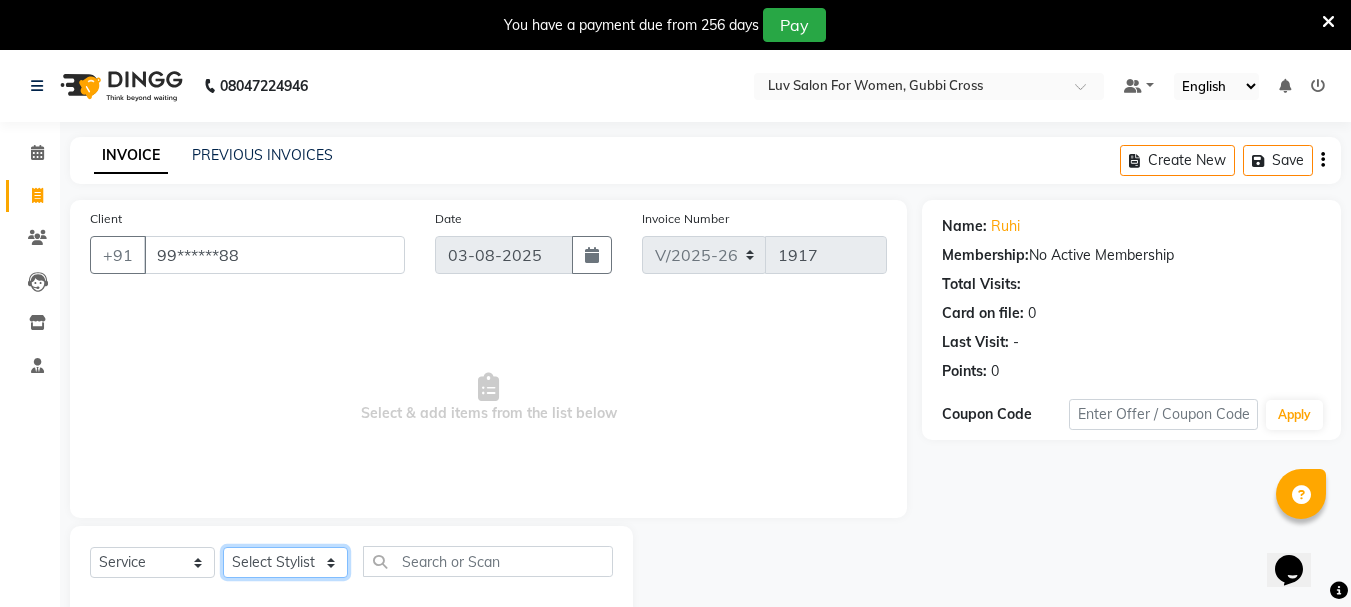 click on "Select Stylist [FIRST] [LAST] [FIRST] [FIRST] [FIRST] [FIRST] [FIRST] [FIRST] [FIRST] [FIRST] [FIRST] Manager [FIRST] [FIRST] [FIRST] [FIRST] [FIRST] [FIRST] [FIRST] [FIRST] [FIRST] [FIRST]" 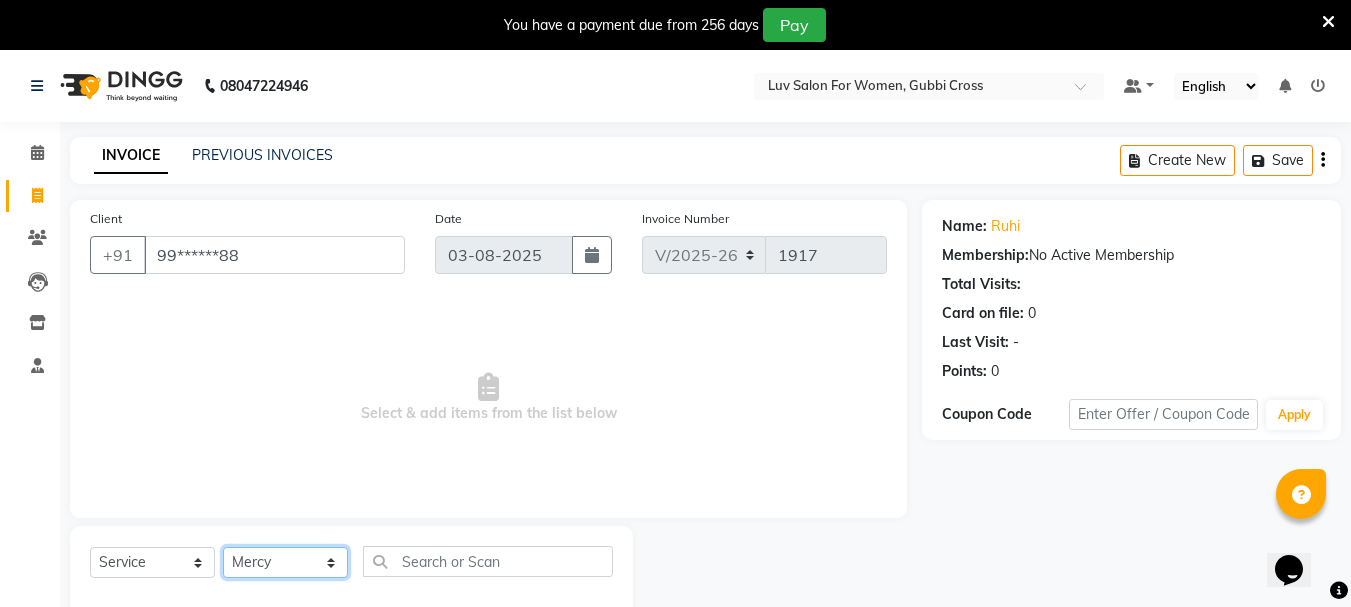 click on "Select Stylist [FIRST] [LAST] [FIRST] [FIRST] [FIRST] [FIRST] [FIRST] [FIRST] [FIRST] [FIRST] [FIRST] Manager [FIRST] [FIRST] [FIRST] [FIRST] [FIRST] [FIRST] [FIRST] [FIRST] [FIRST] [FIRST]" 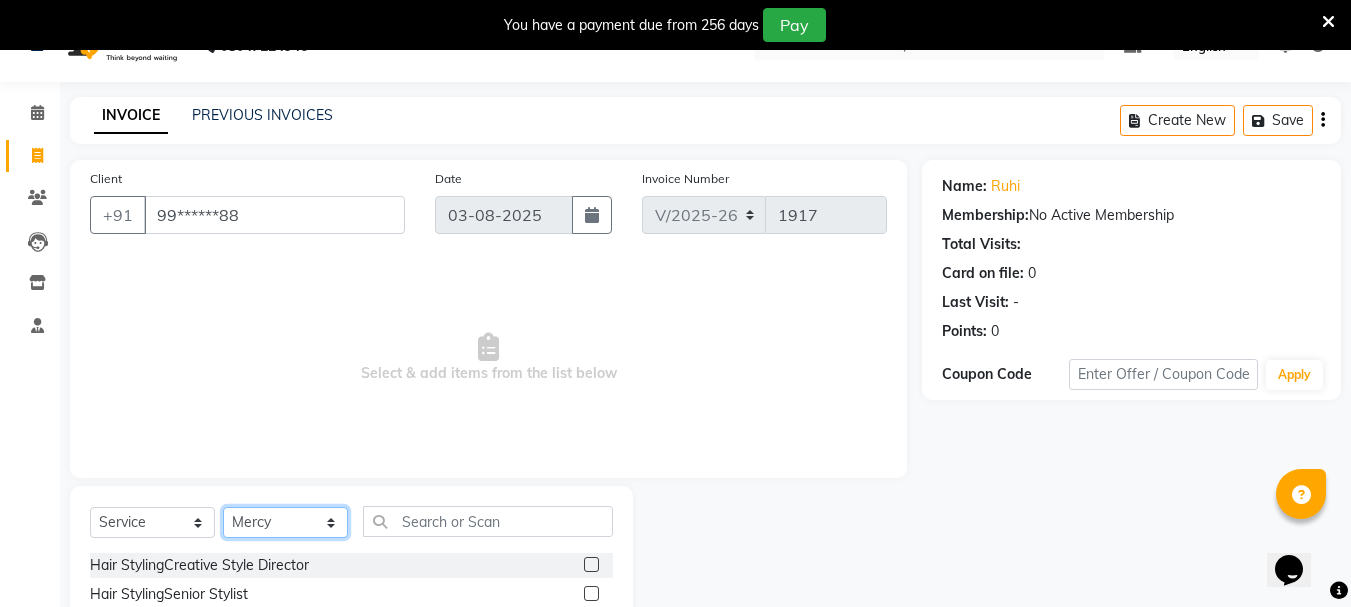scroll, scrollTop: 244, scrollLeft: 0, axis: vertical 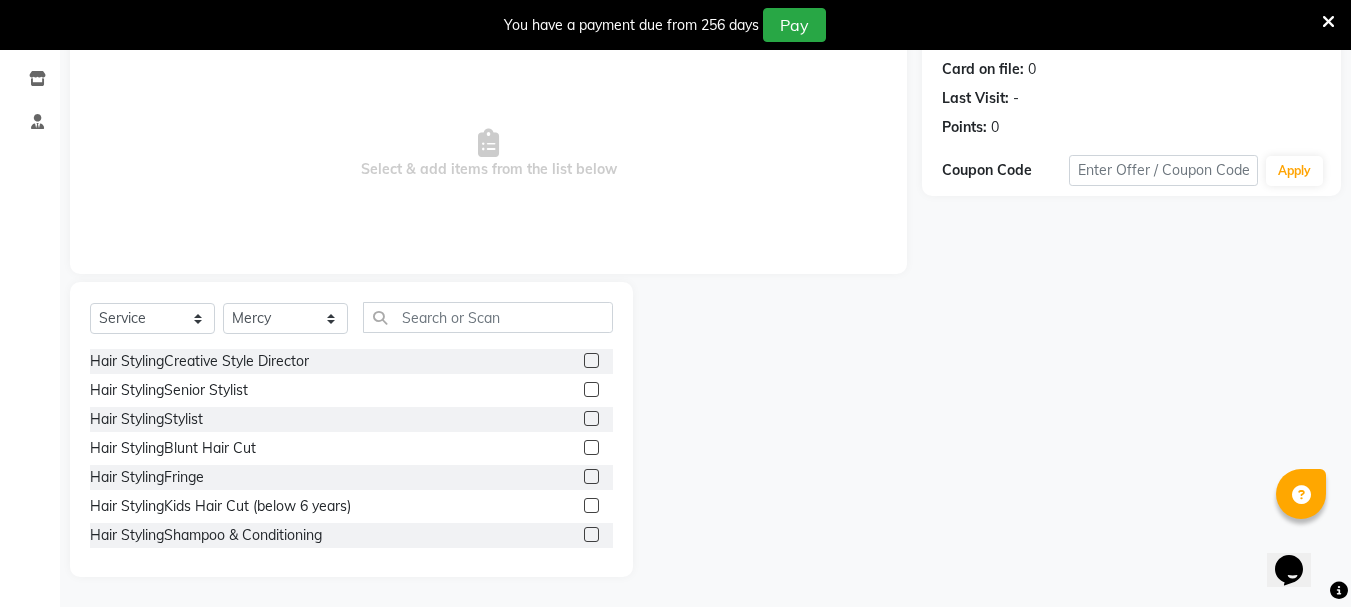 click 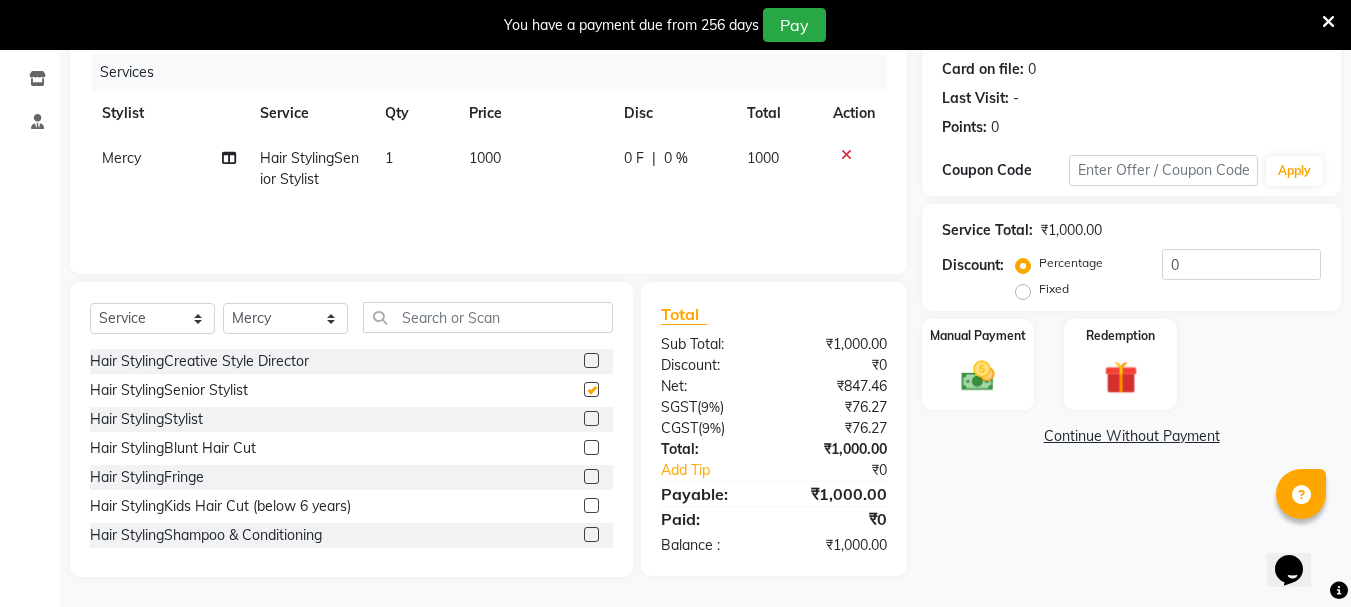 checkbox on "false" 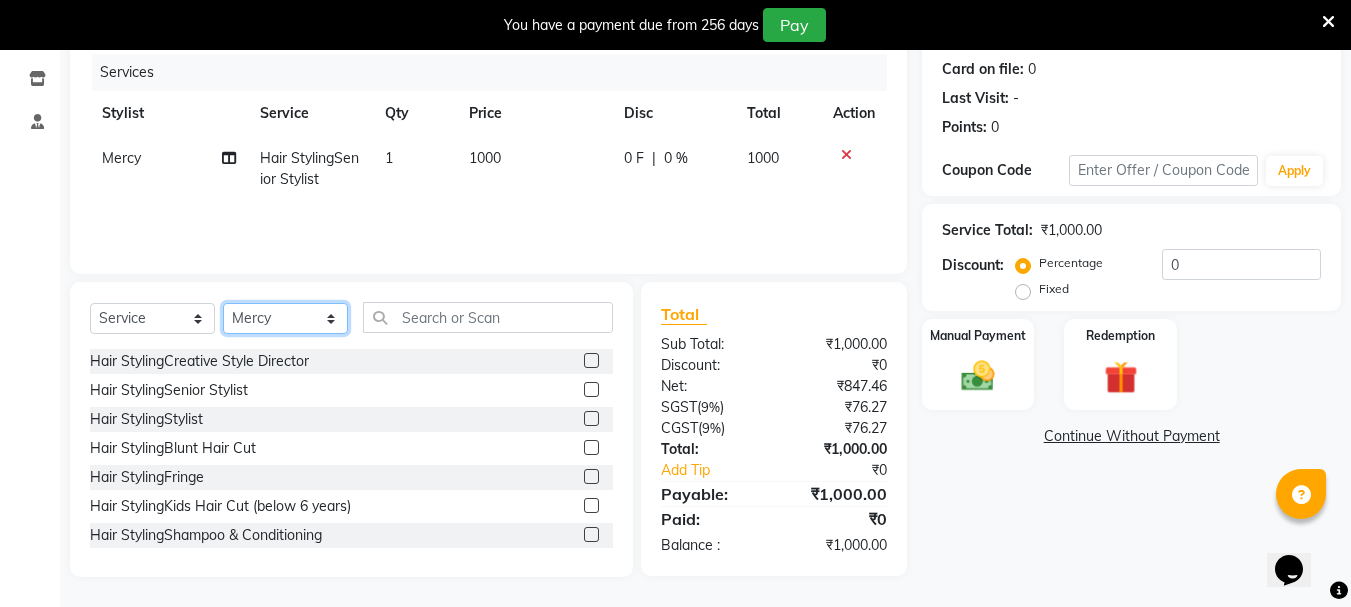 click on "Select Stylist [FIRST] [LAST] [FIRST] [FIRST] [FIRST] [FIRST] [FIRST] [FIRST] [FIRST] [FIRST] [FIRST] Manager [FIRST] [FIRST] [FIRST] [FIRST] [FIRST] [FIRST] [FIRST] [FIRST] [FIRST] [FIRST]" 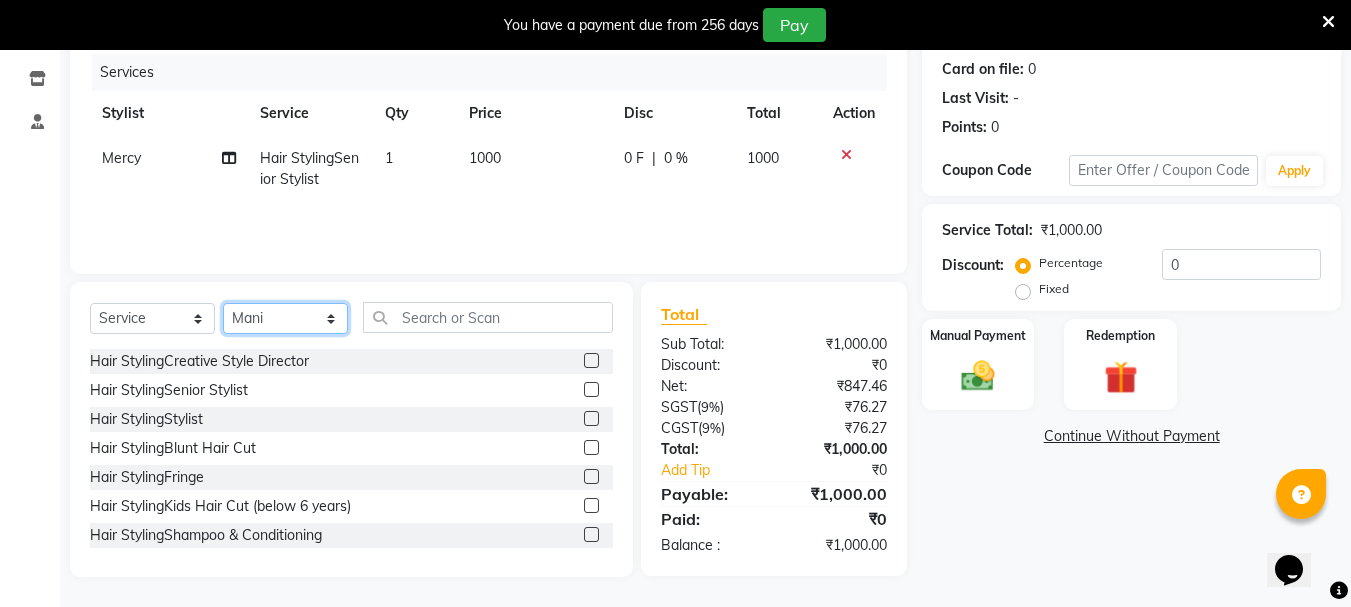 click on "Select Stylist [FIRST] [LAST] [FIRST] [FIRST] [FIRST] [FIRST] [FIRST] [FIRST] [FIRST] [FIRST] [FIRST] Manager [FIRST] [FIRST] [FIRST] [FIRST] [FIRST] [FIRST] [FIRST] [FIRST] [FIRST] [FIRST]" 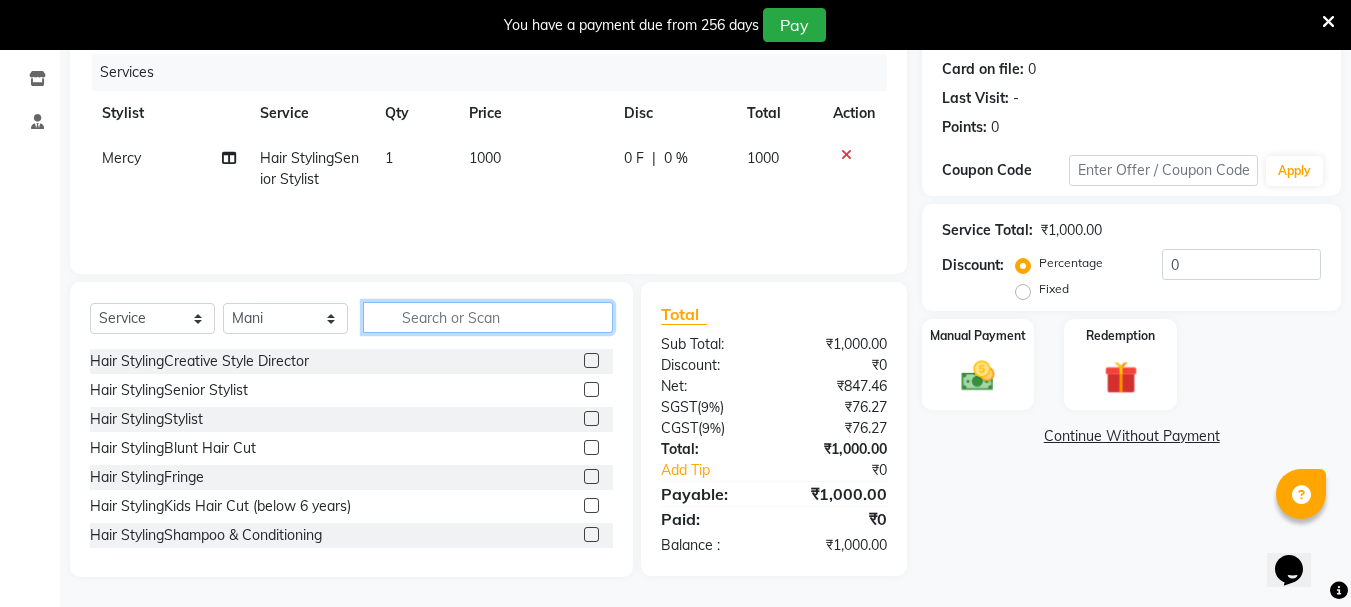 click 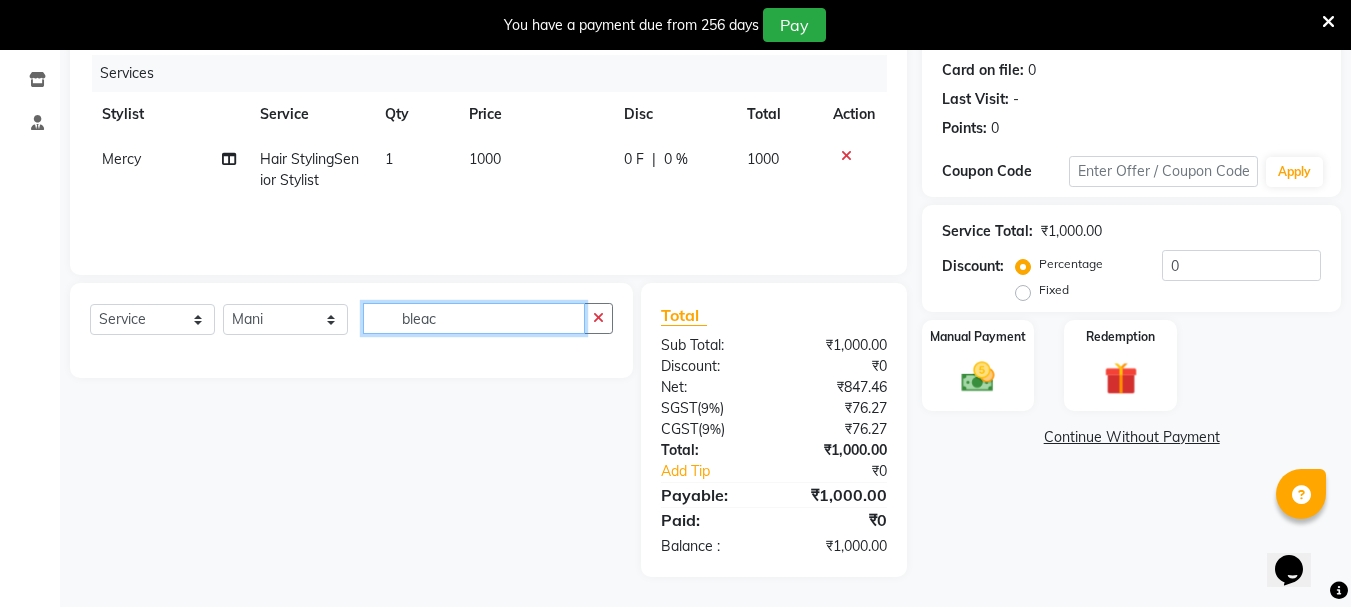 scroll, scrollTop: 244, scrollLeft: 0, axis: vertical 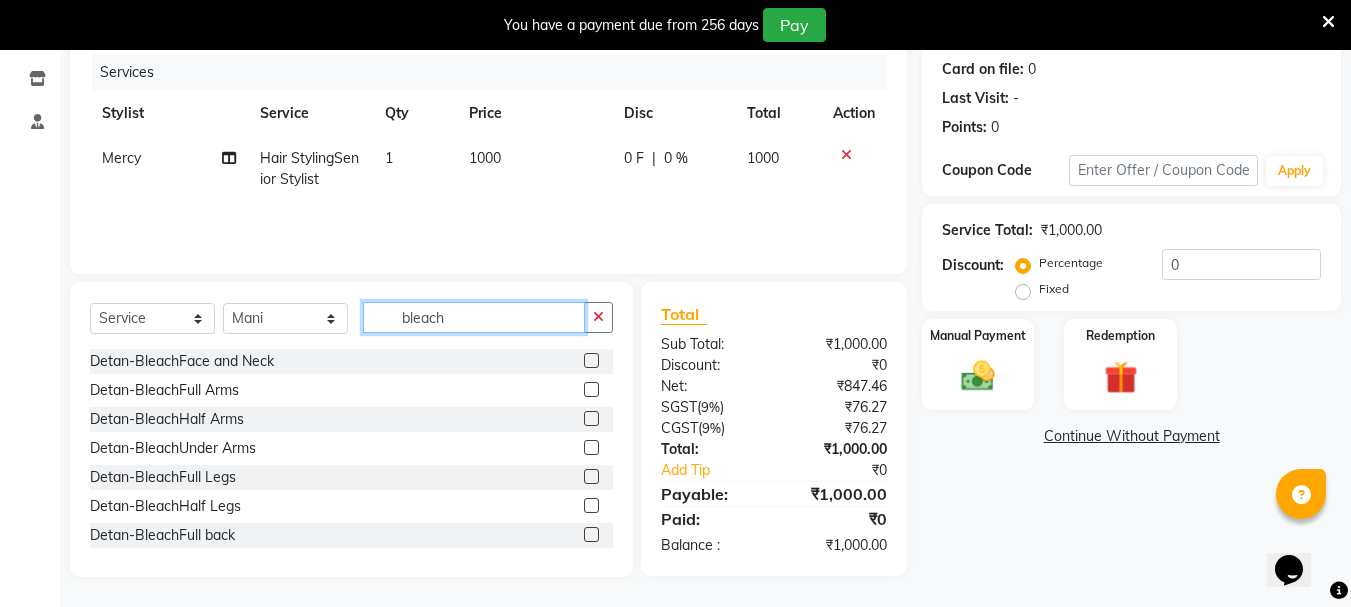 type on "bleach" 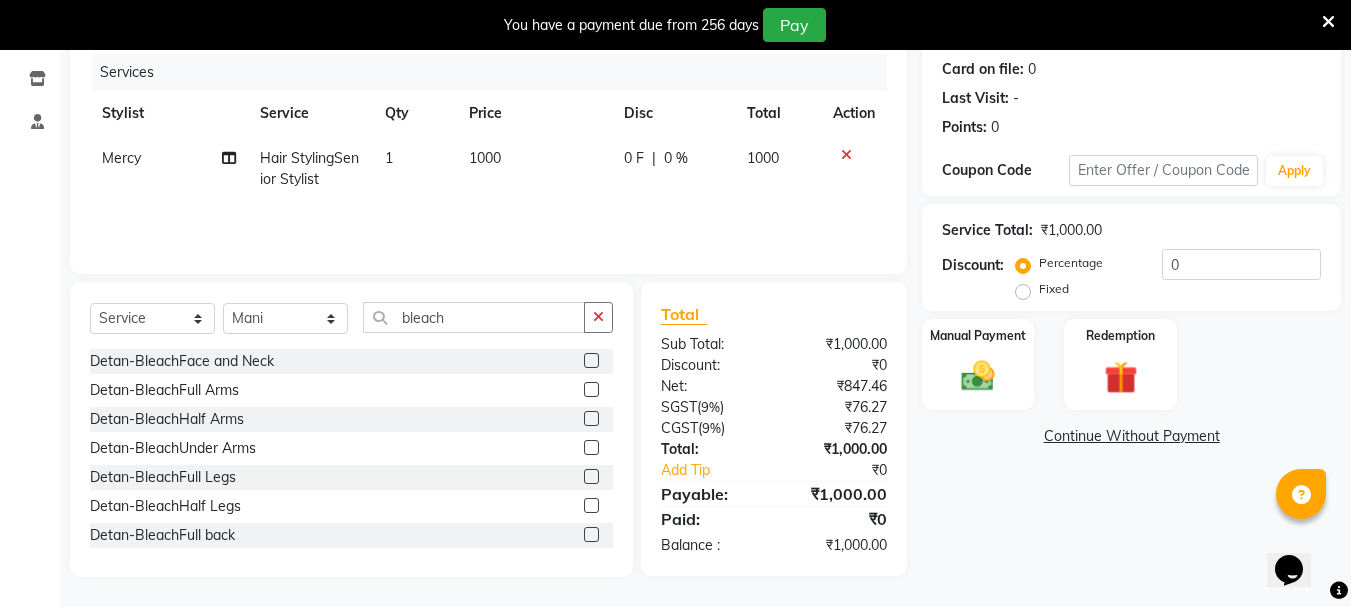 click 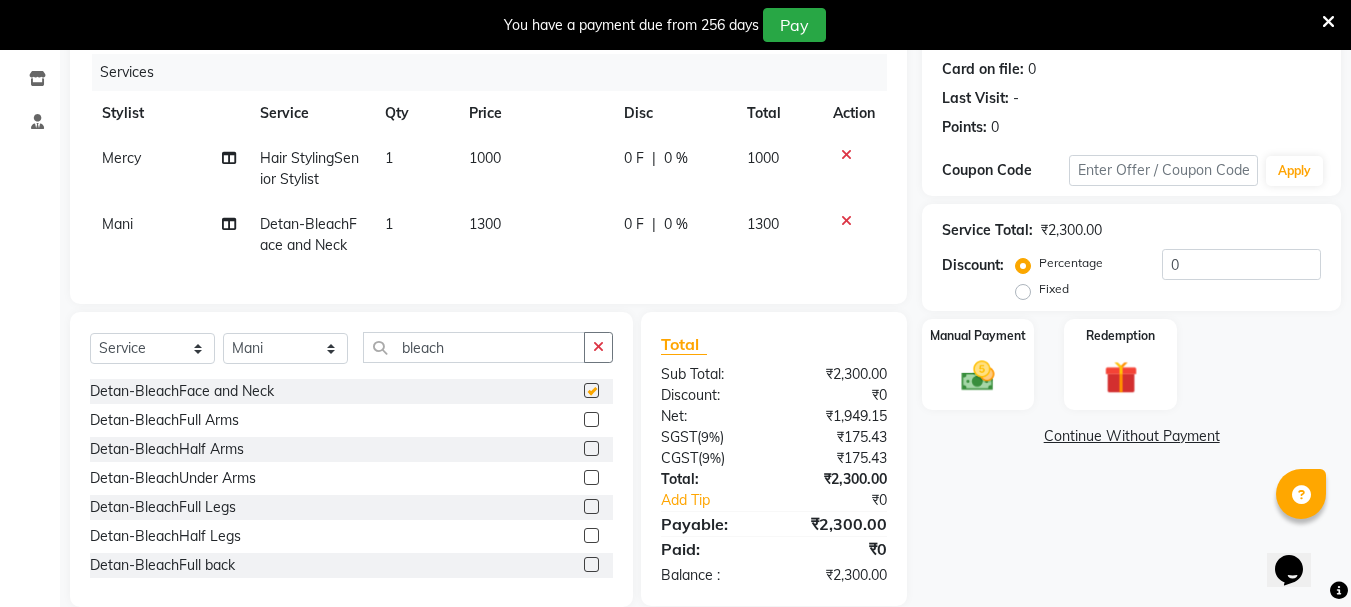 checkbox on "false" 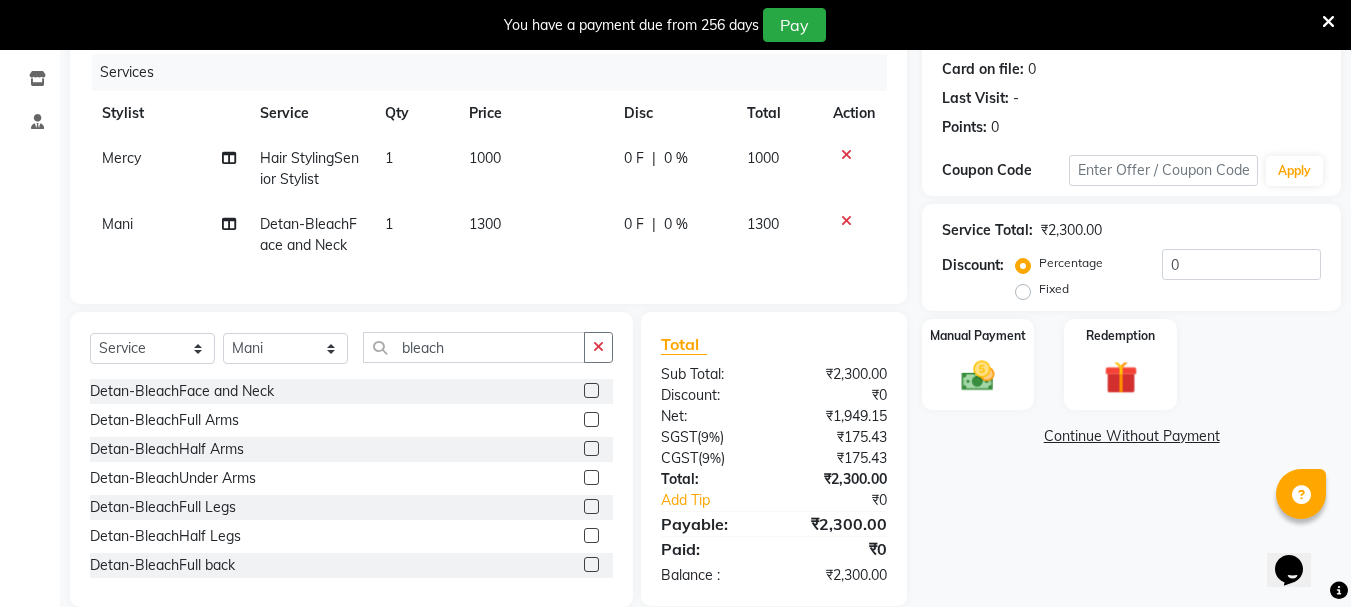 click on "0 F | 0 %" 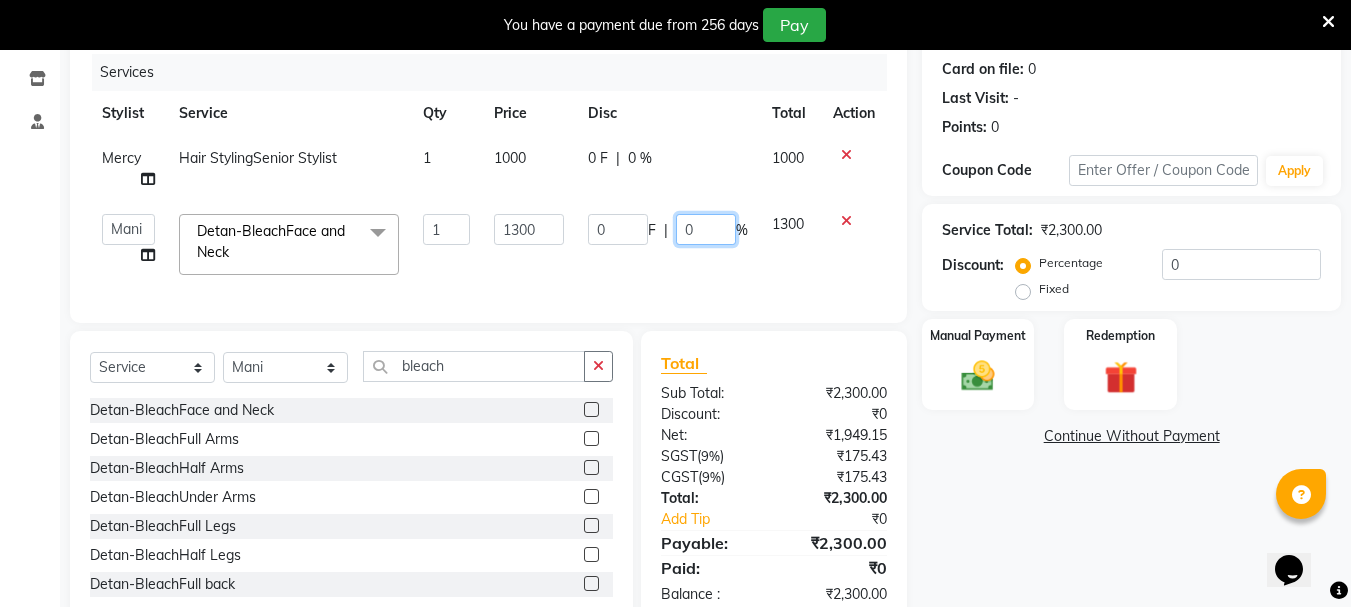 click on "0" 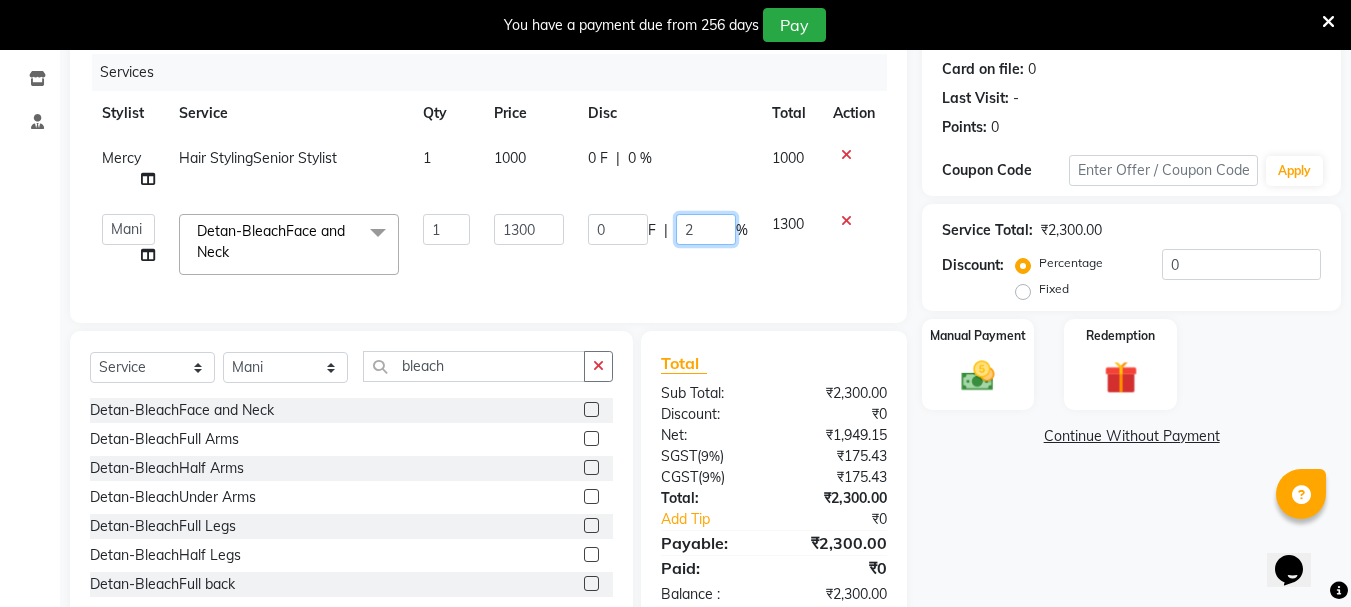 type on "20" 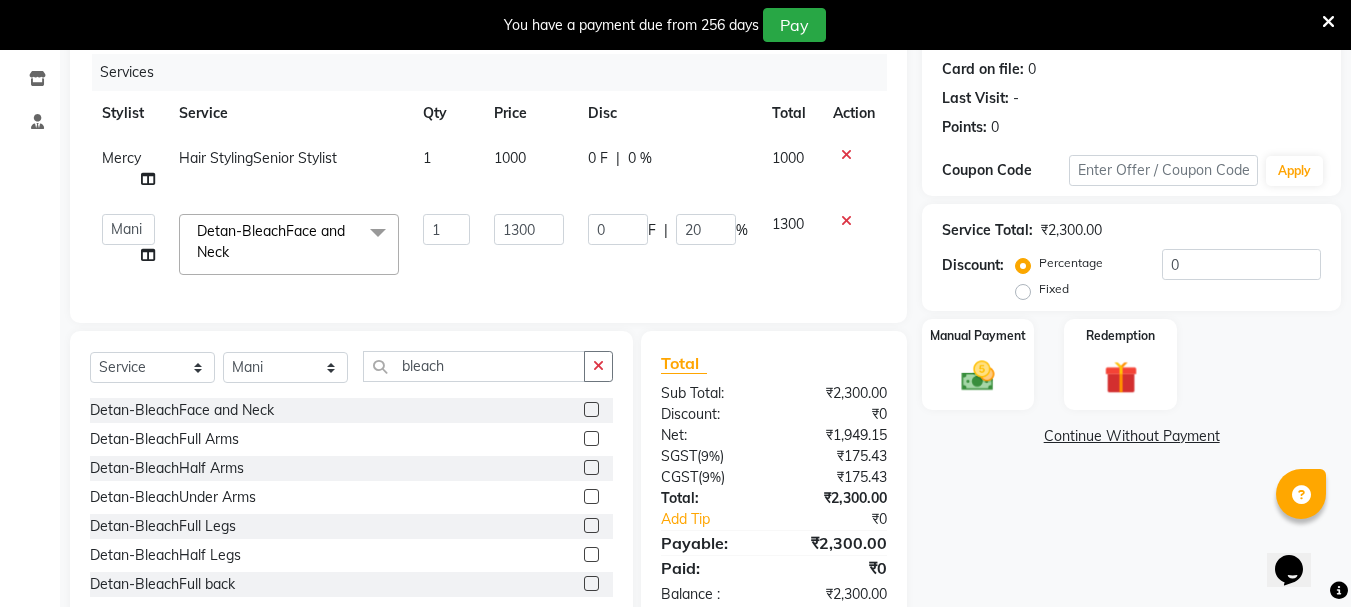 click on "Services Stylist Service Qty Price Disc Total Action [FIRST] Hair StylingSenior Stylist 1 1000 0 F | 0 % 1000  [FIRST]   [LAST]   [FIRST]   [FIRST]   [FIRST]   [FIRST]   [FIRST]   [FIRST]   [FIRST]   [FIRST]   [FIRST] Manager   [FIRST]   [FIRST]   [FIRST]   [FIRST]   [FIRST]   [FIRST]   [FIRST]   [FIRST]   [FIRST]   [FIRST]  Detan-BleachFace and Neck  x Hair StylingCreative Style Director Hair StylingSenior Stylist Hair StylingBlunt Hair Cut Hair StylingFringe Hair StylingKids Hair Cut (below 6 years) Hair StylingShampoo & Conditioning Hair StylingBlow-dry Hair StylingIroning Hair StylingTong Curls Hair Accessories Hair ColorRoot Touch-Up Vegan Hair ColorRoot Touch-Up PPD Free Hair ColorRoot Touch-Up Ammonia Free Hair ColorHighlights (Per Foil) Hair ColorHighlights with pre lightener (Per Foil) Hair ColorCrazy Hair Color (Per Foil) Hair ColorGlobal Hair Color Hair ColorBalayage/Ombre Henna Hair Toning Hair & Scalp TreatmentHair Spa - Shea Butter Hair & Scalp TreatmentHair Spa - Nashi Hair & Scalp Treatment[FIRST] 1 1300 0" 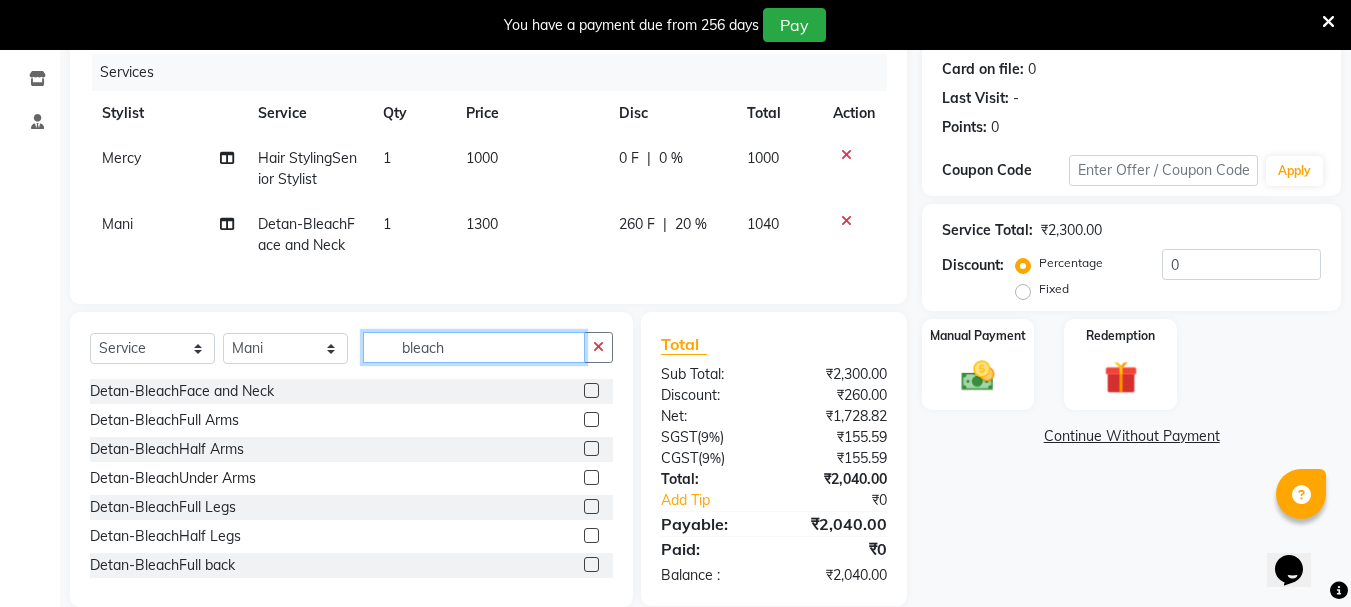 click on "bleach" 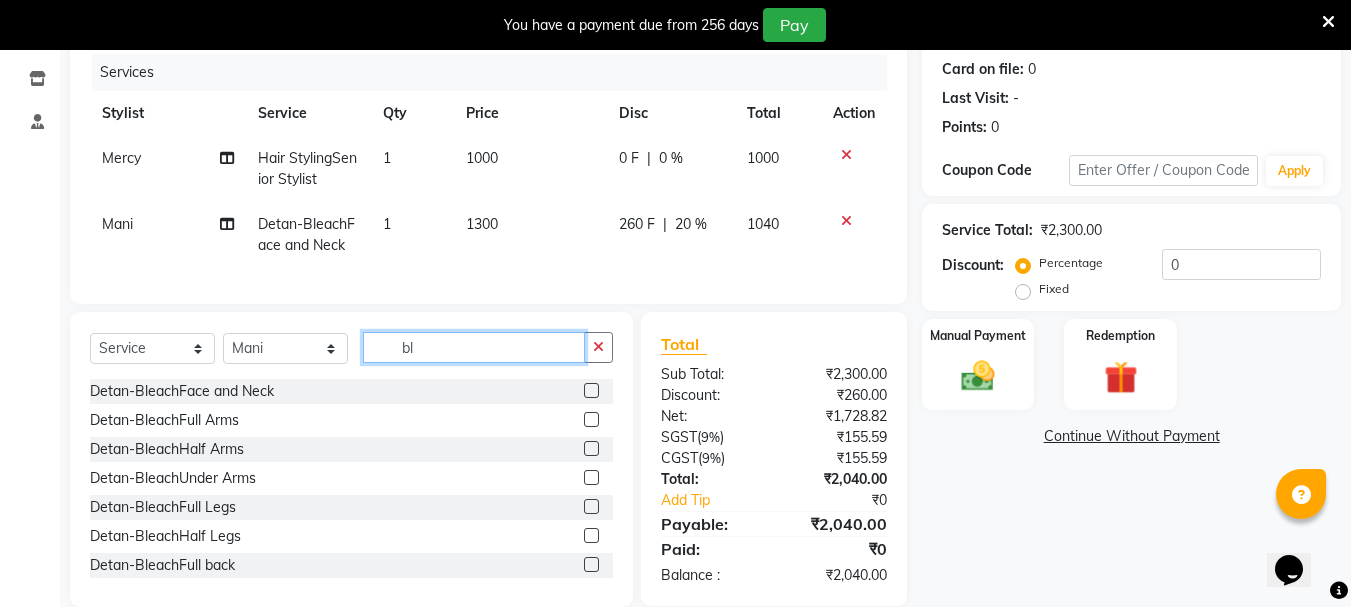 type on "b" 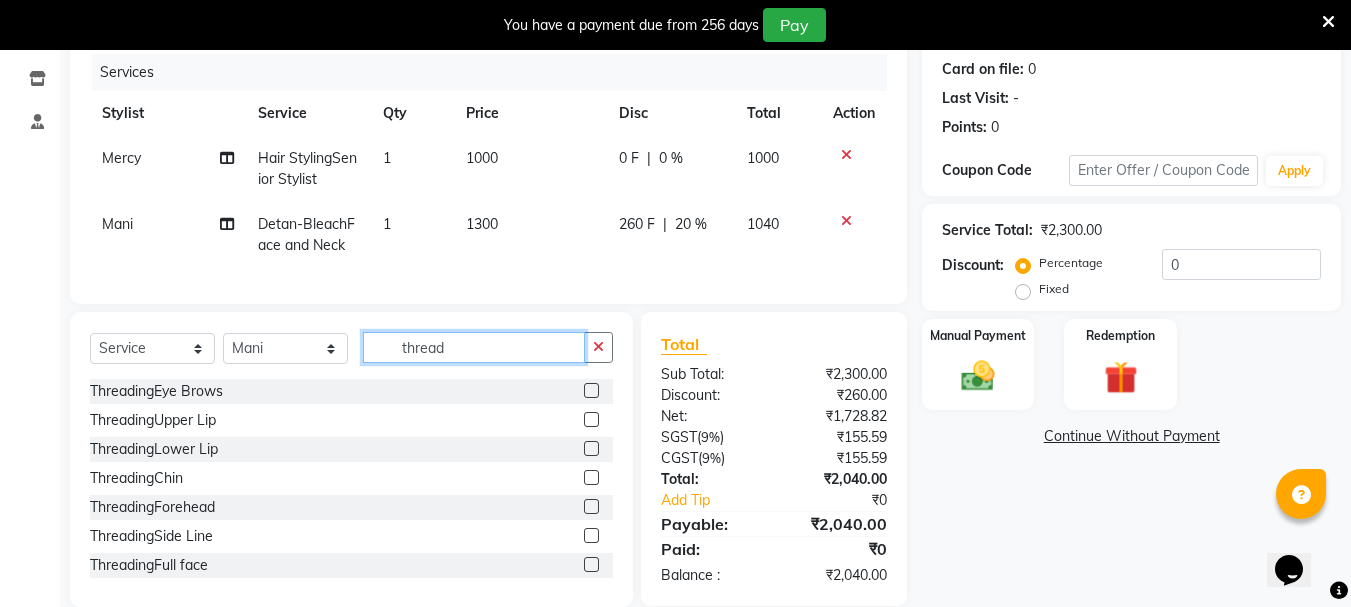 type on "thread" 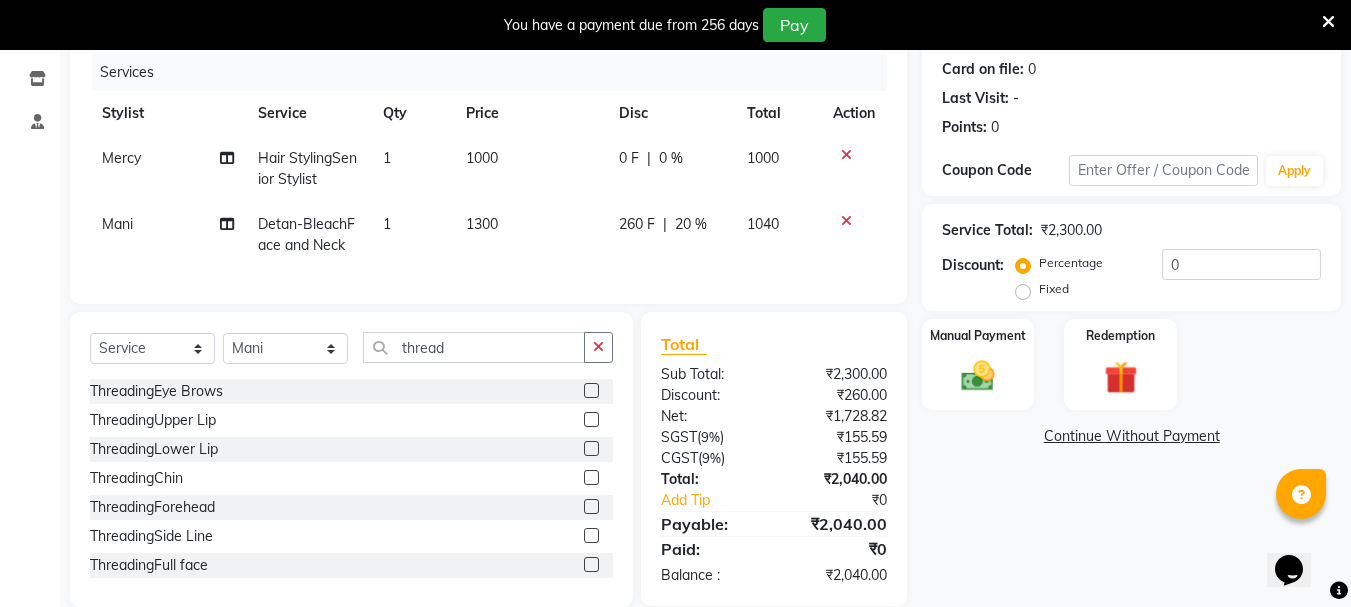 click 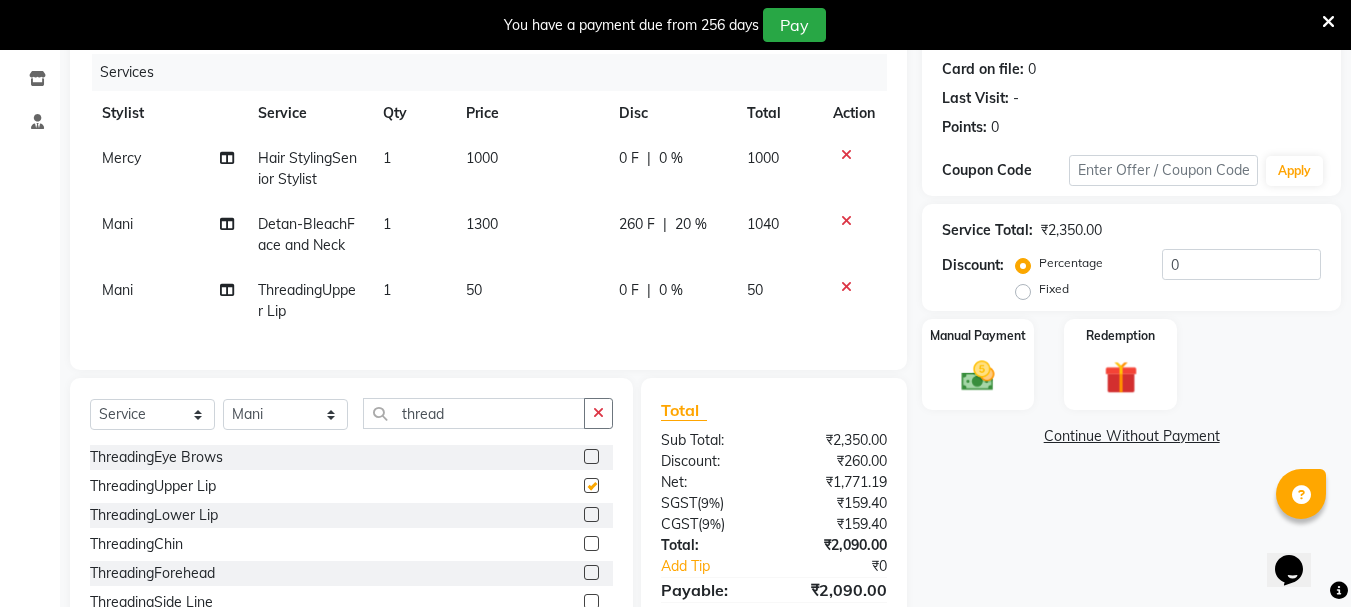 checkbox on "false" 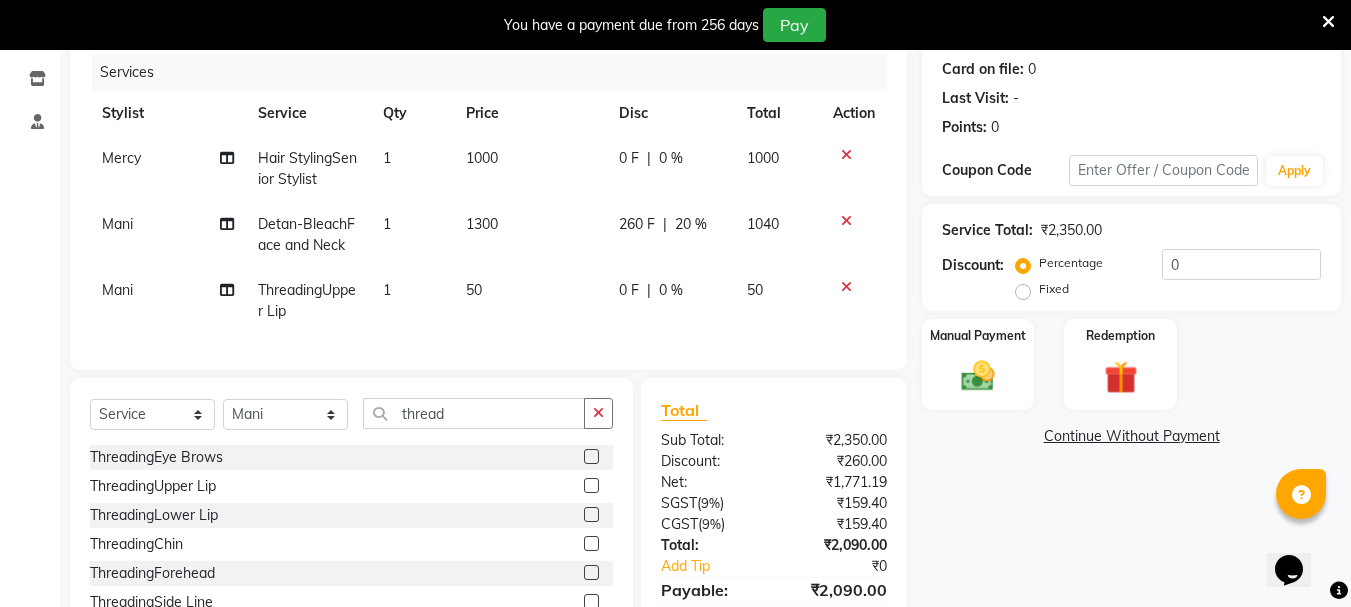 click 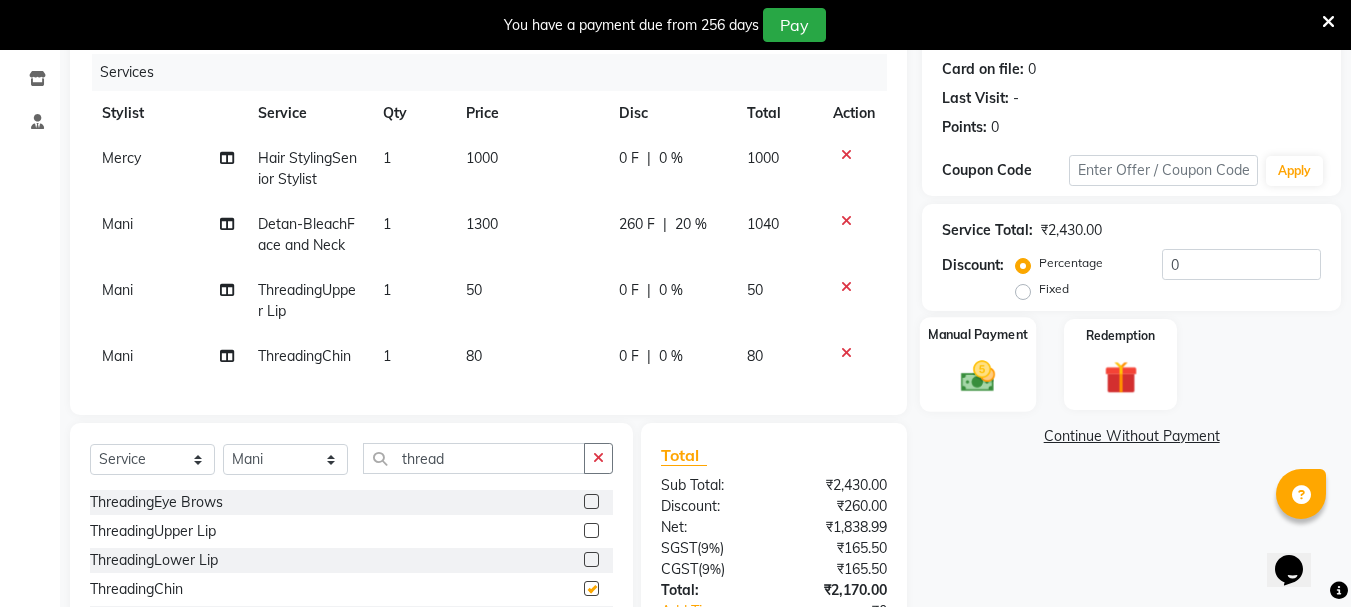 checkbox on "false" 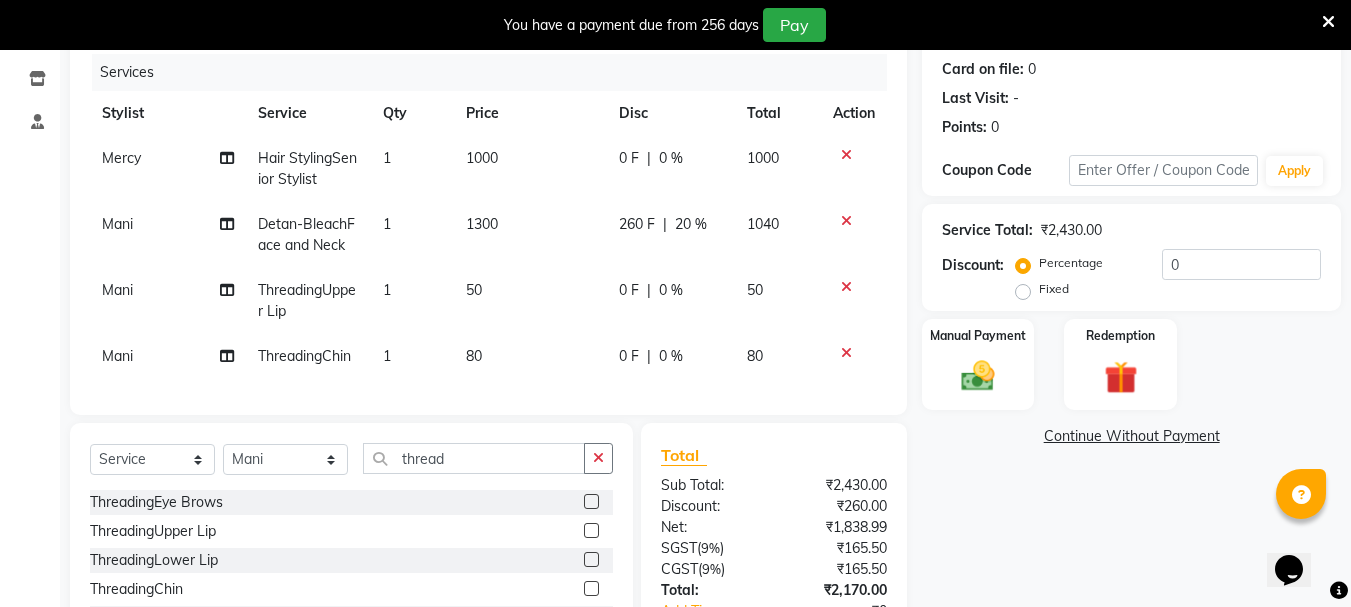 drag, startPoint x: 980, startPoint y: 371, endPoint x: 1016, endPoint y: 415, distance: 56.85068 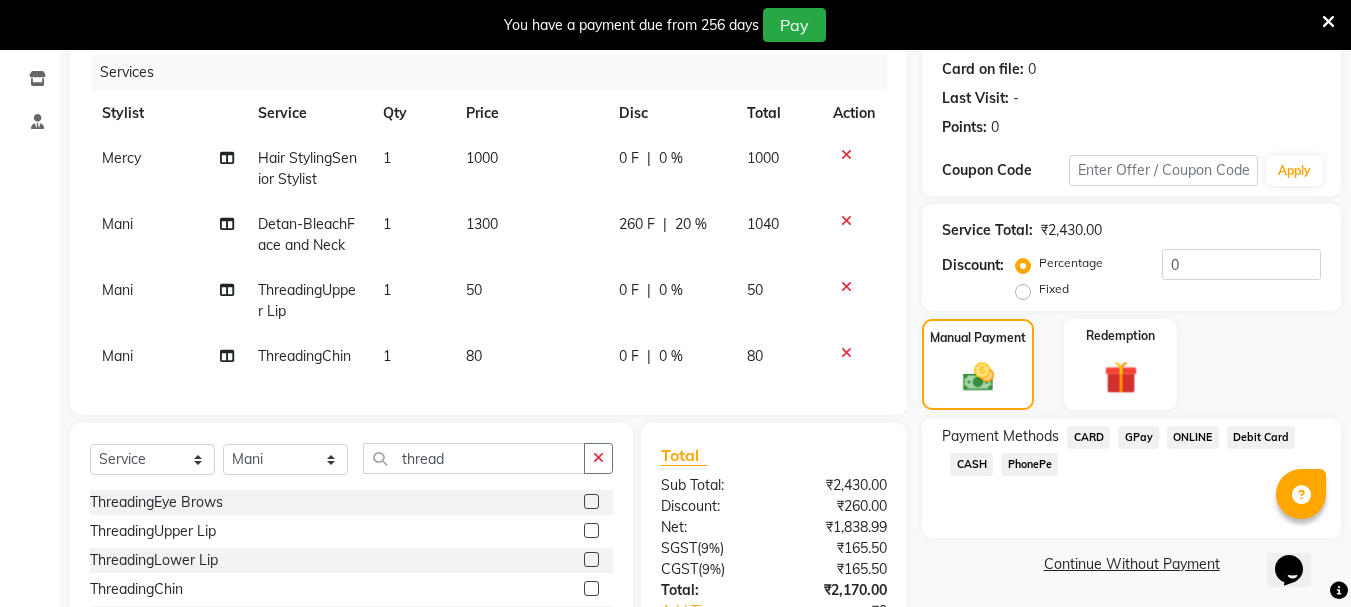 click on "GPay" 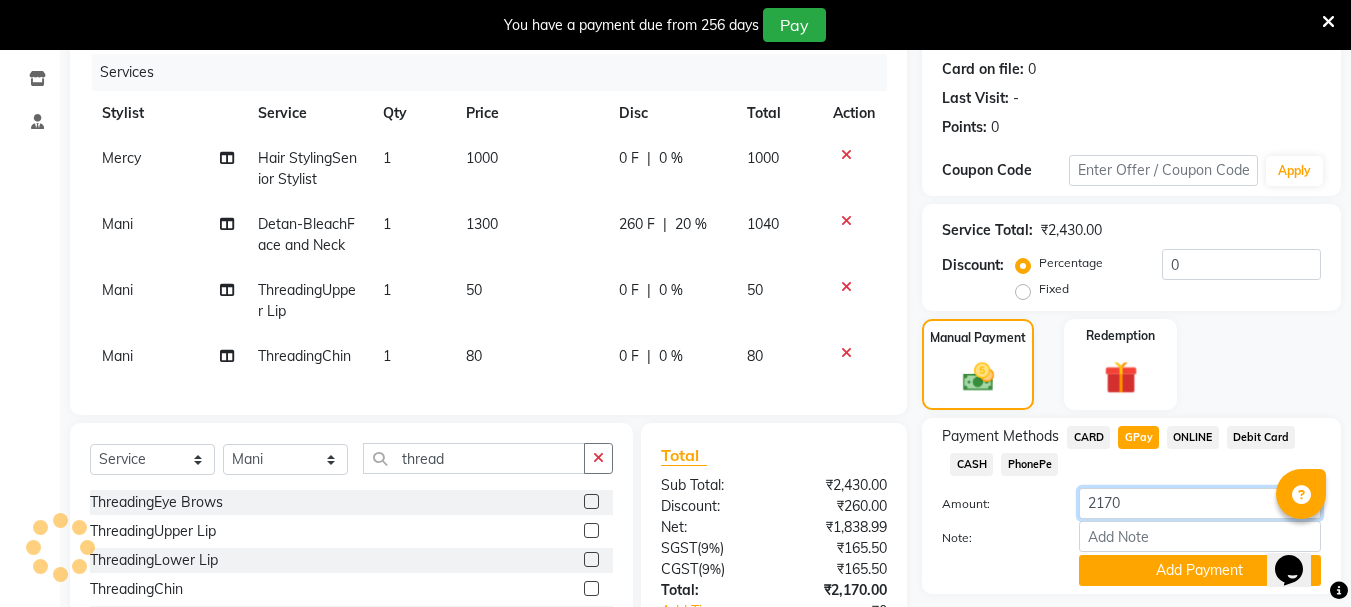 click on "2170" 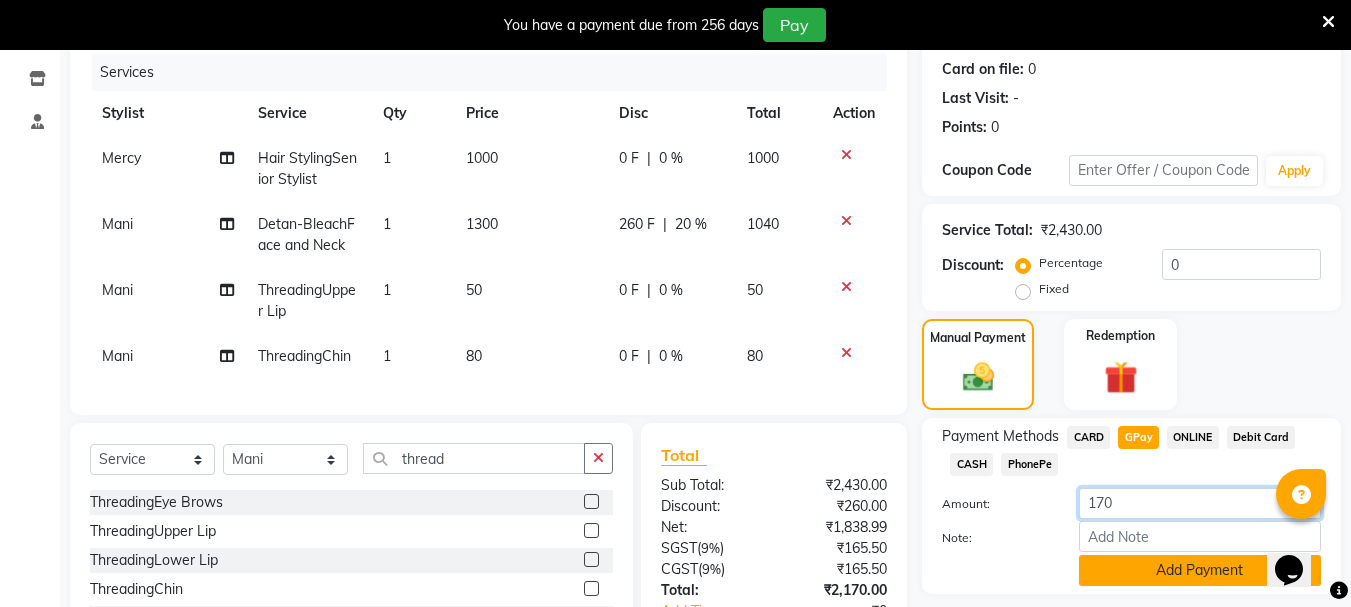 type on "170" 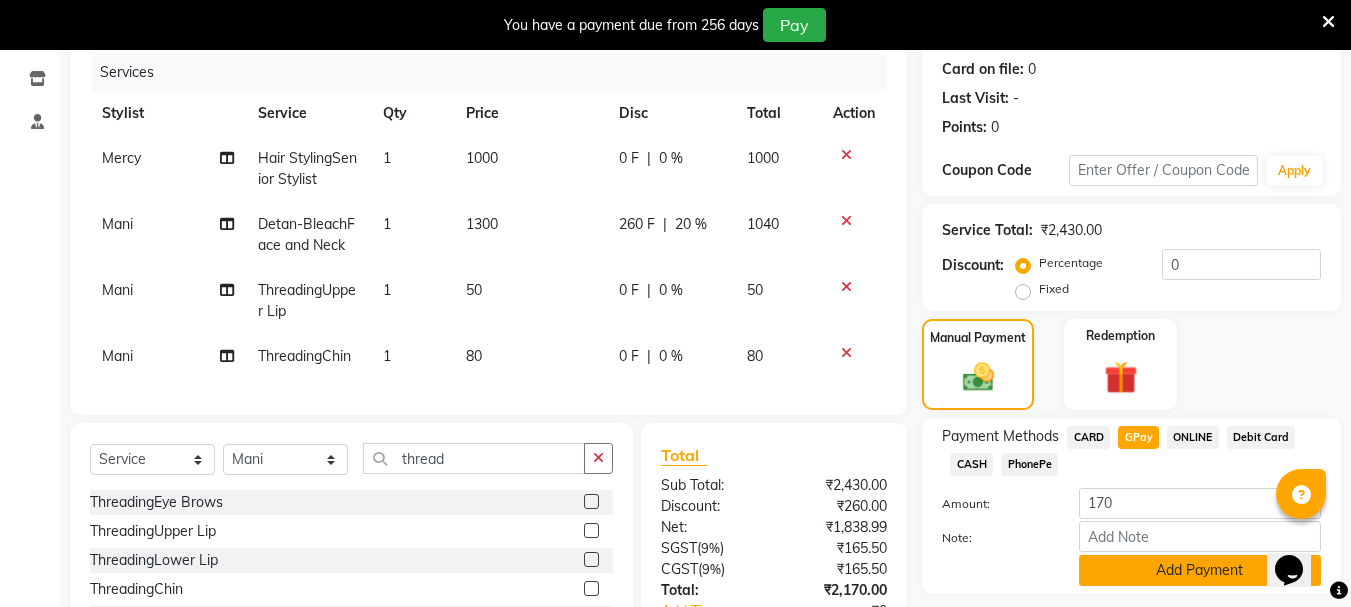 click on "Add Payment" 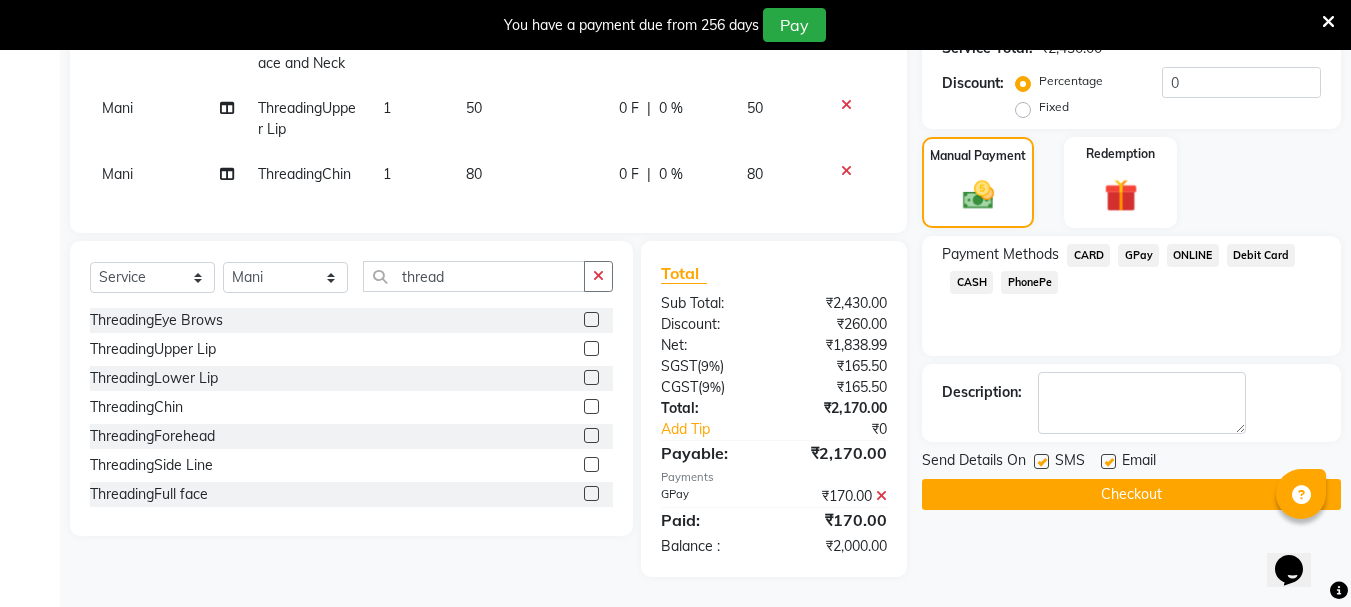 scroll, scrollTop: 441, scrollLeft: 0, axis: vertical 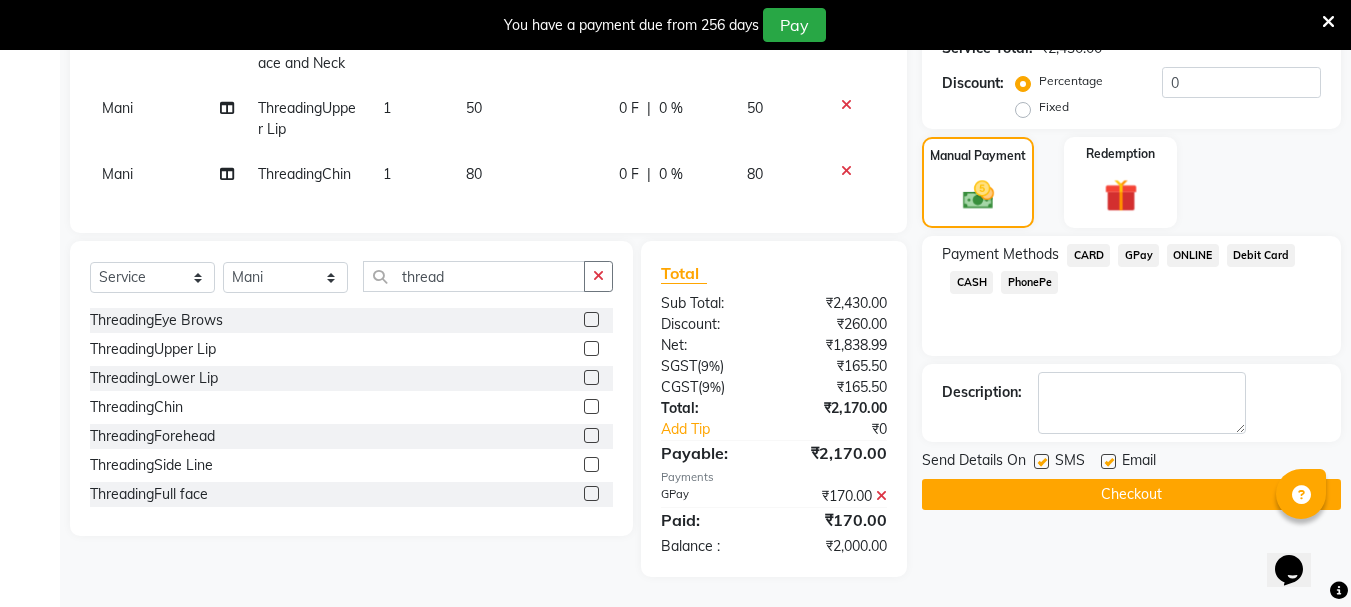 click on "CASH" 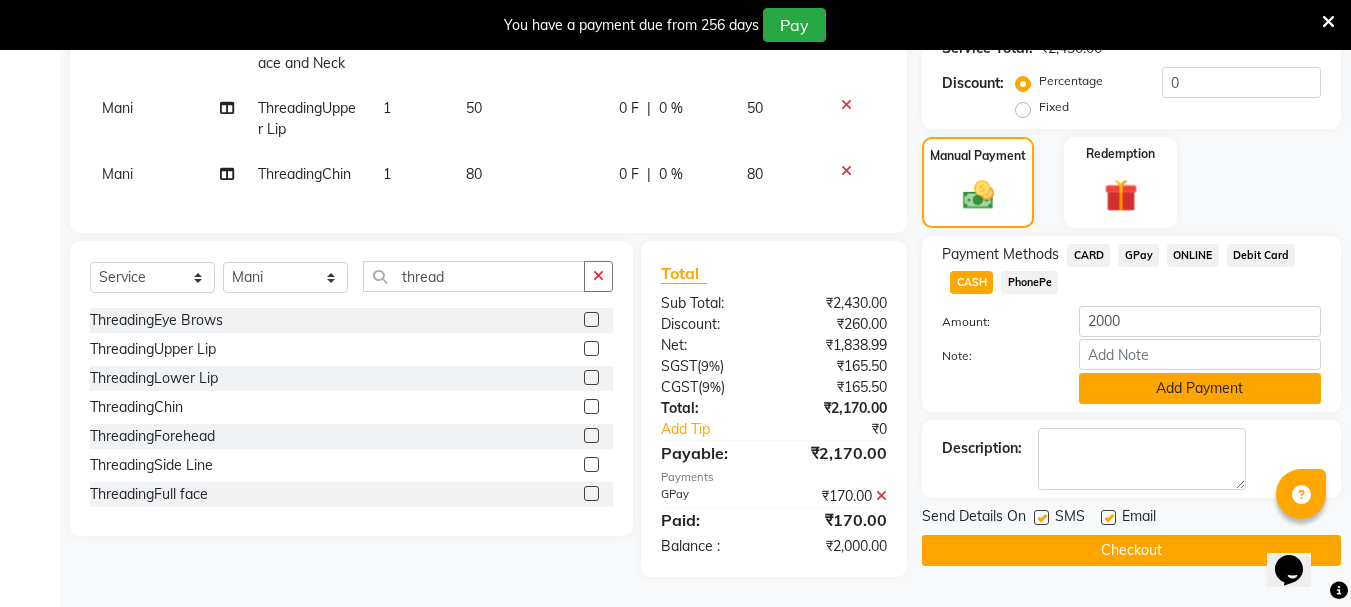 click on "Add Payment" 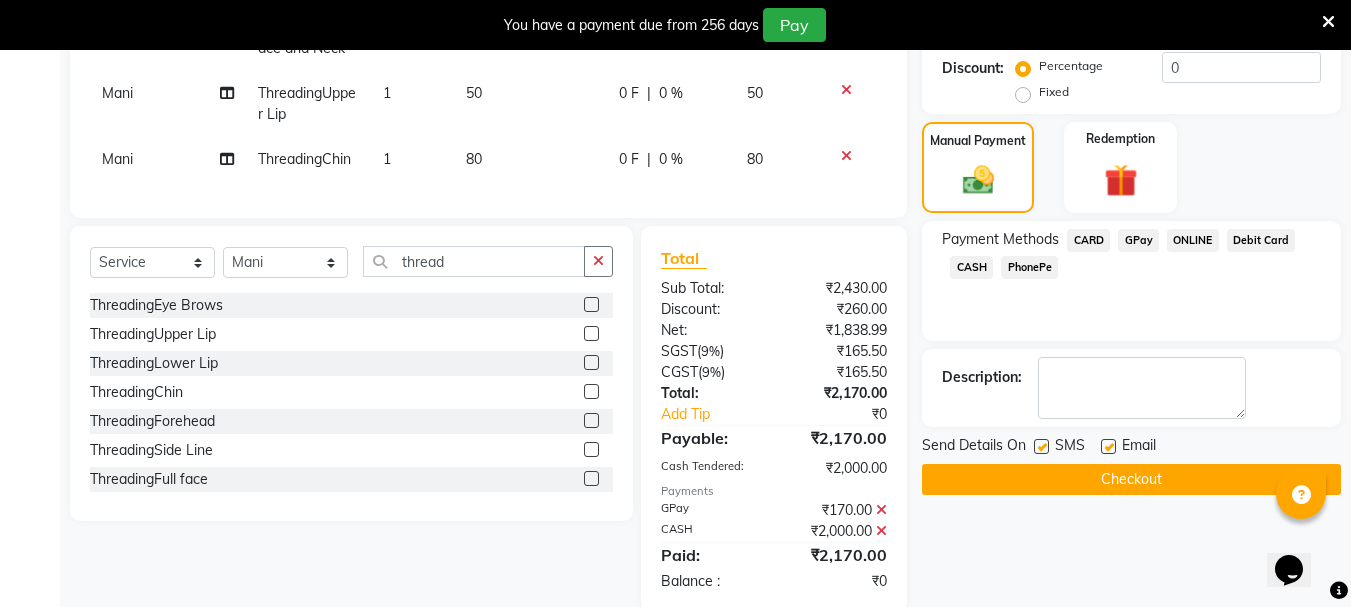 click on "Checkout" 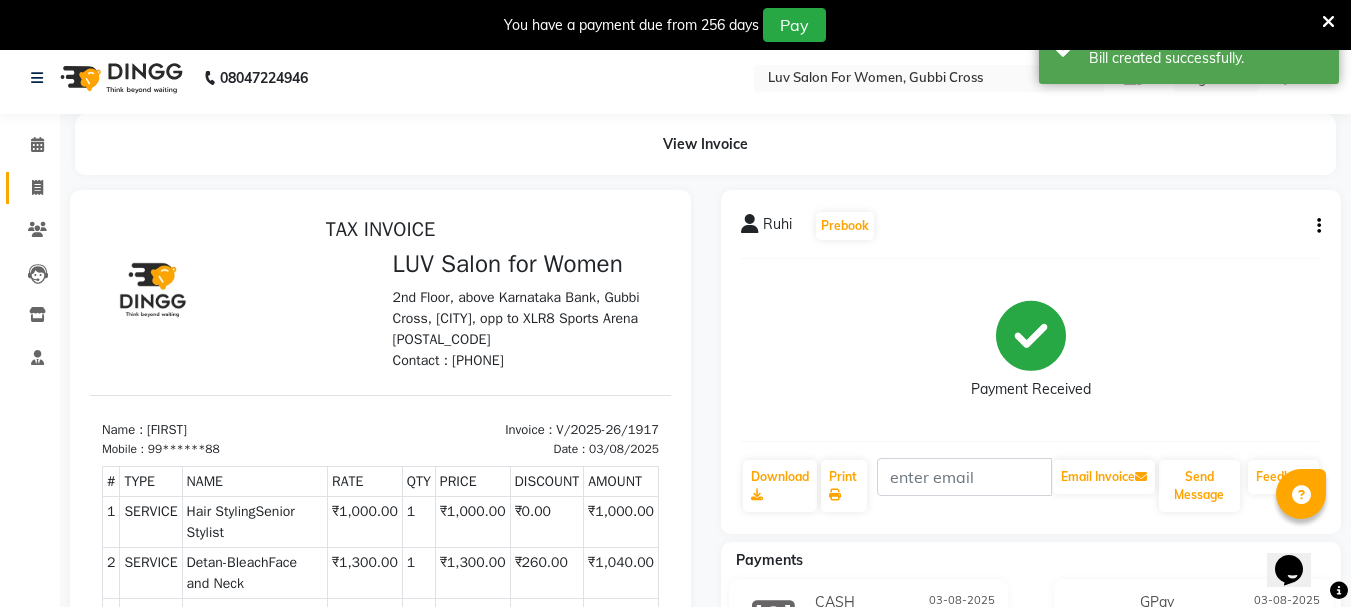 scroll, scrollTop: 0, scrollLeft: 0, axis: both 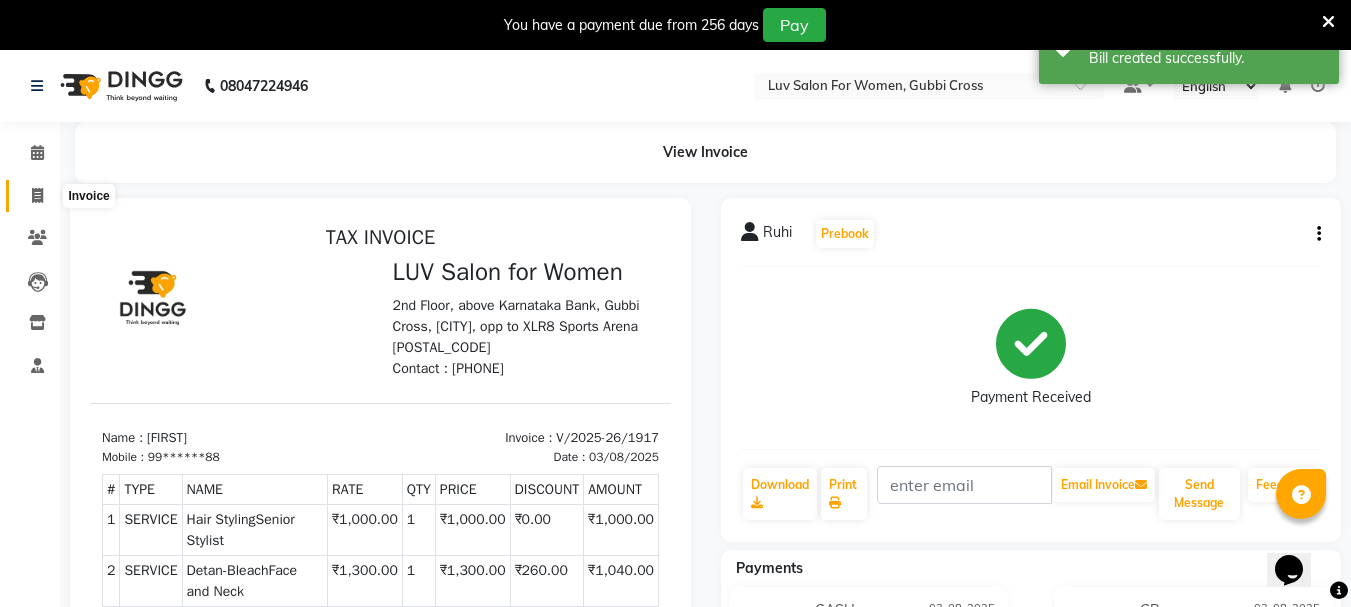 click 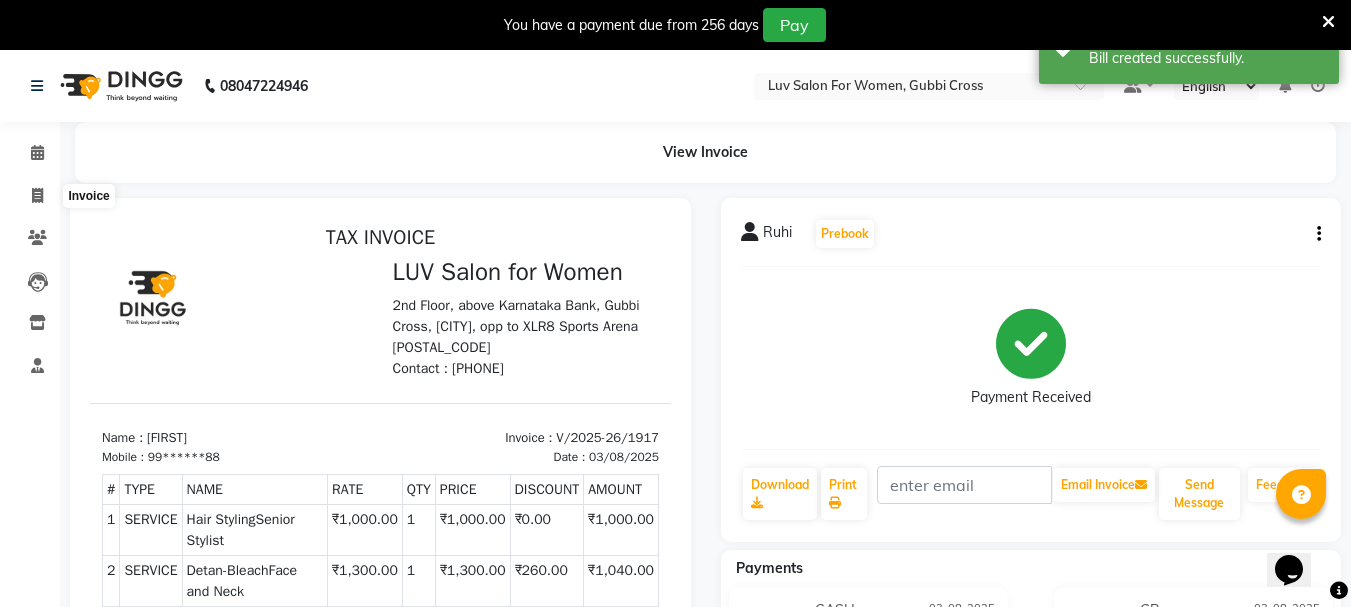 select on "service" 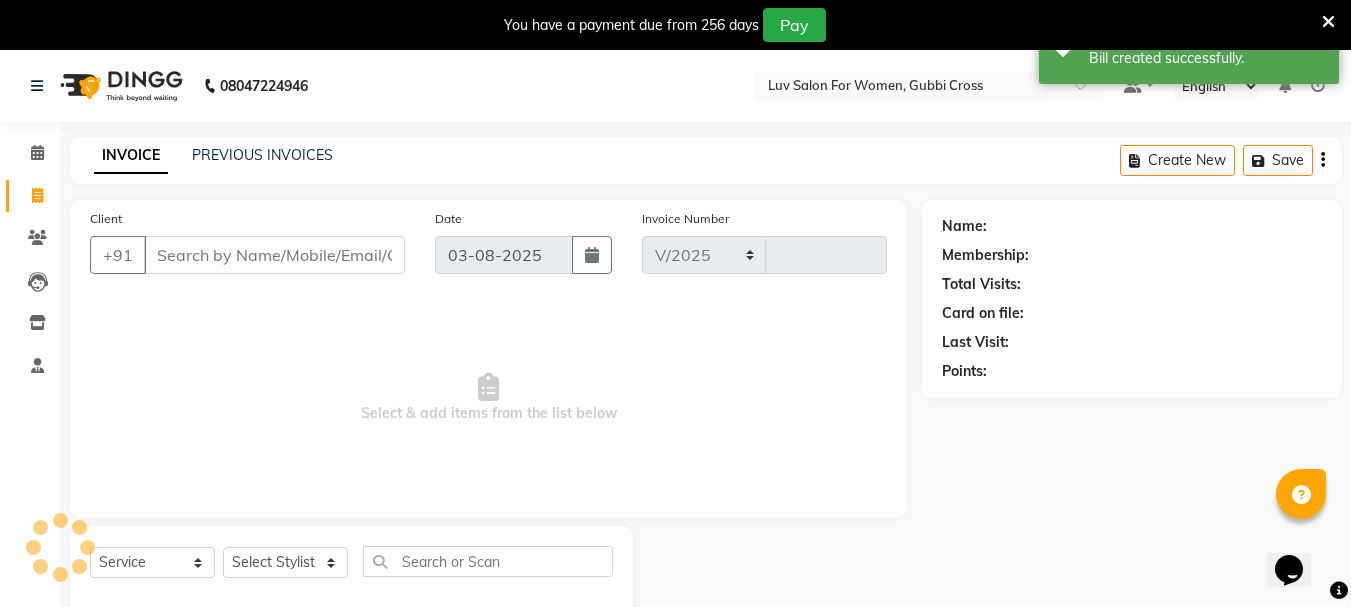 select on "7221" 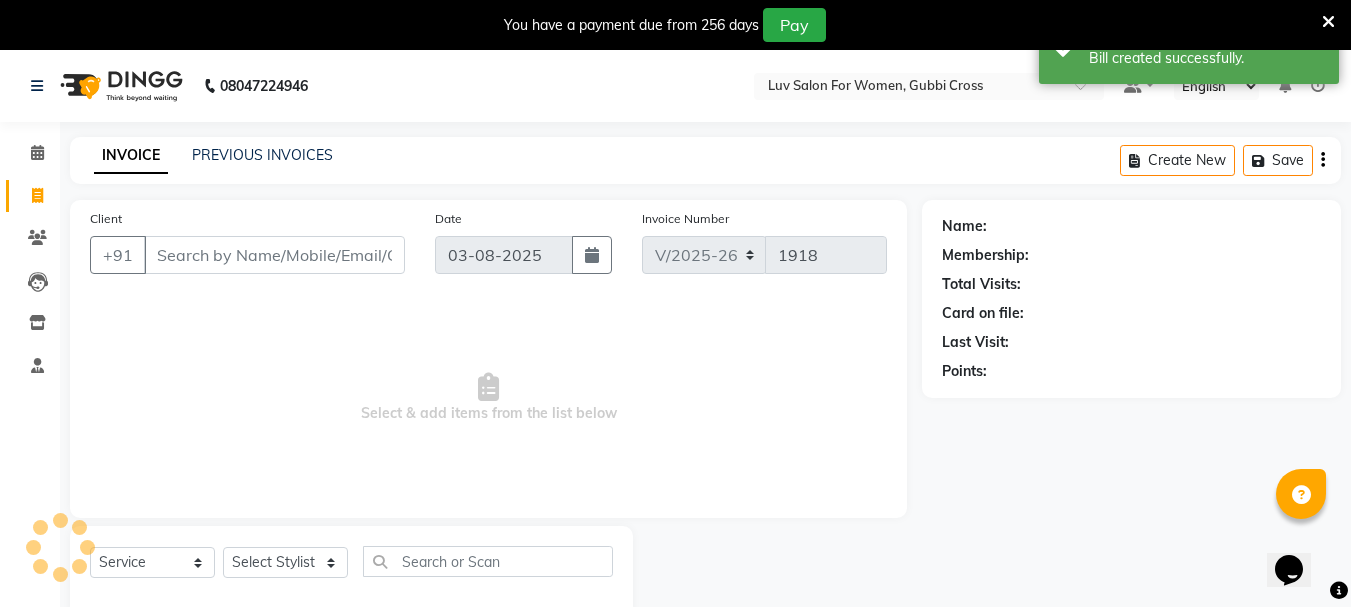 scroll, scrollTop: 50, scrollLeft: 0, axis: vertical 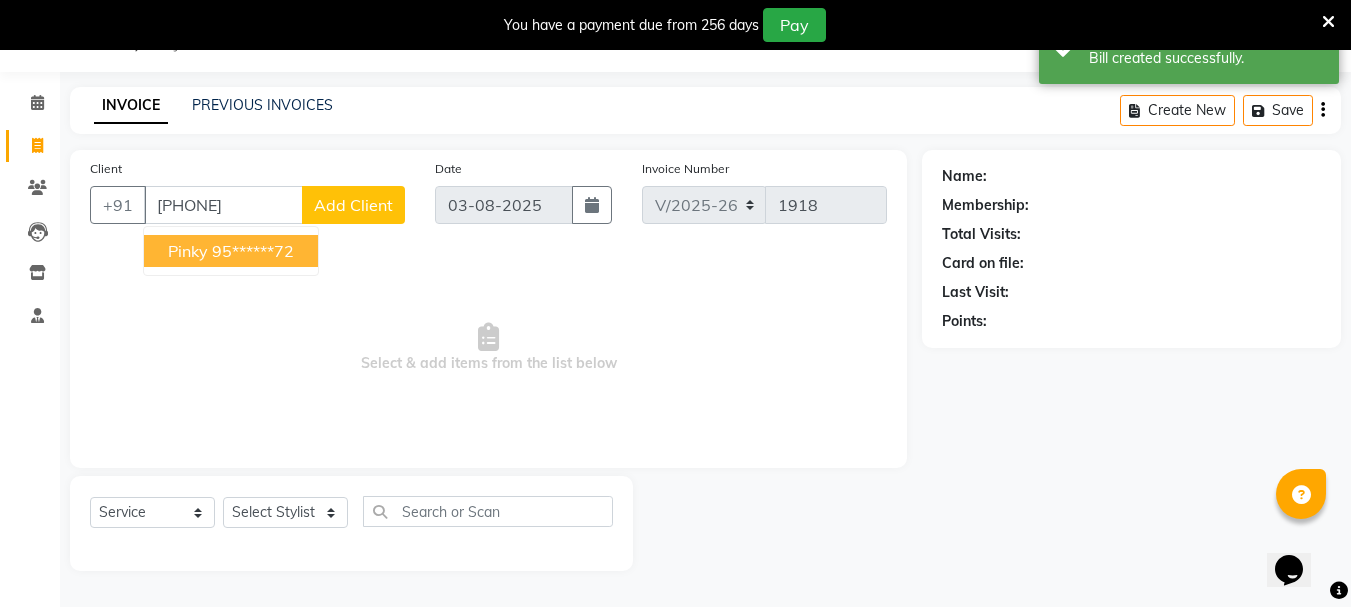click on "95******72" at bounding box center [253, 251] 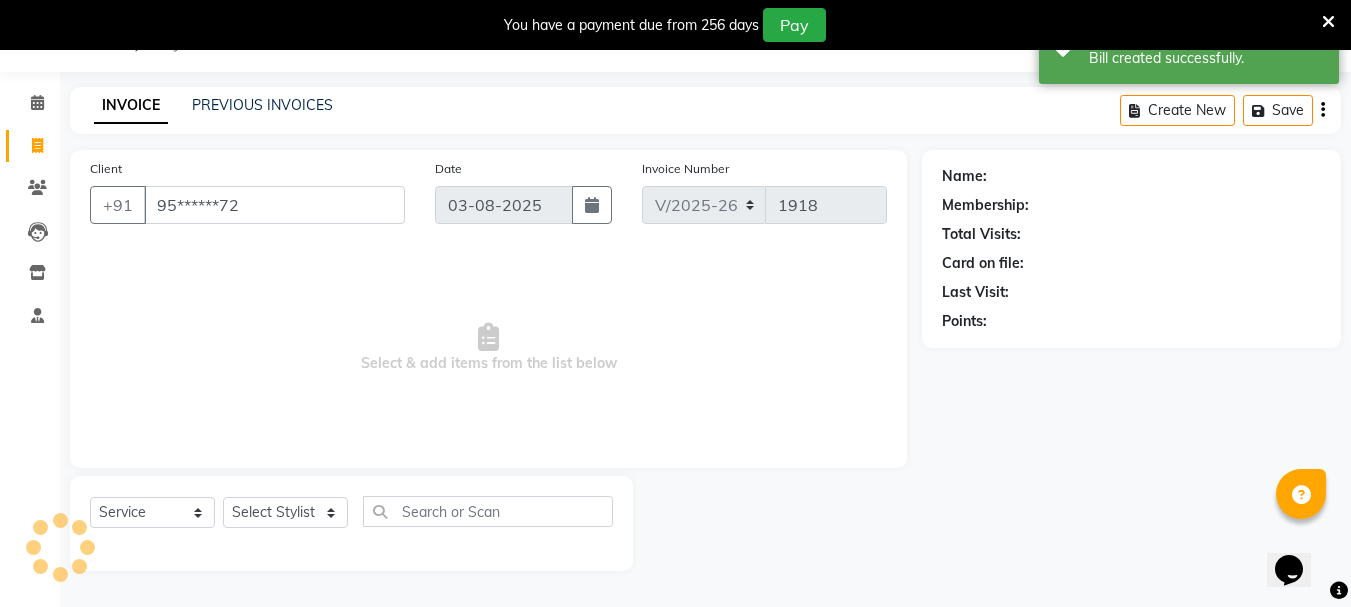 type on "95******72" 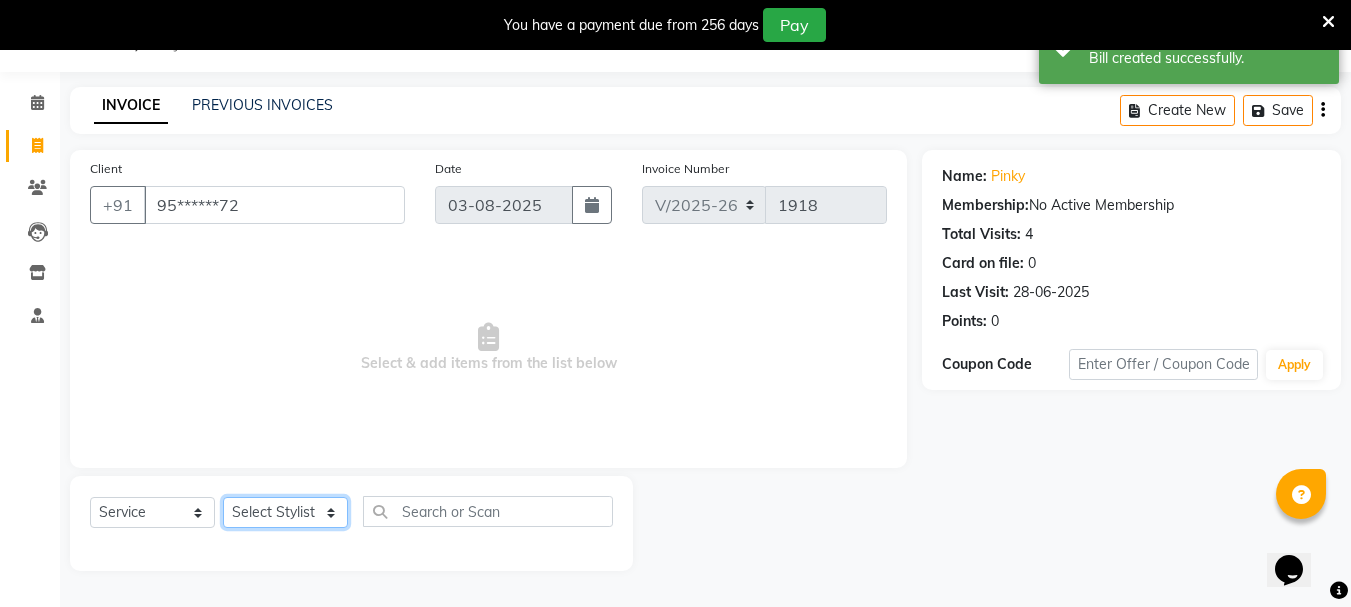 click on "Select Stylist [FIRST] [LAST] [FIRST] [FIRST] [FIRST] [FIRST] [FIRST] [FIRST] [FIRST] [FIRST] [FIRST] Manager [FIRST] [FIRST] [FIRST] [FIRST] [FIRST] [FIRST] [FIRST] [FIRST] [FIRST] [FIRST]" 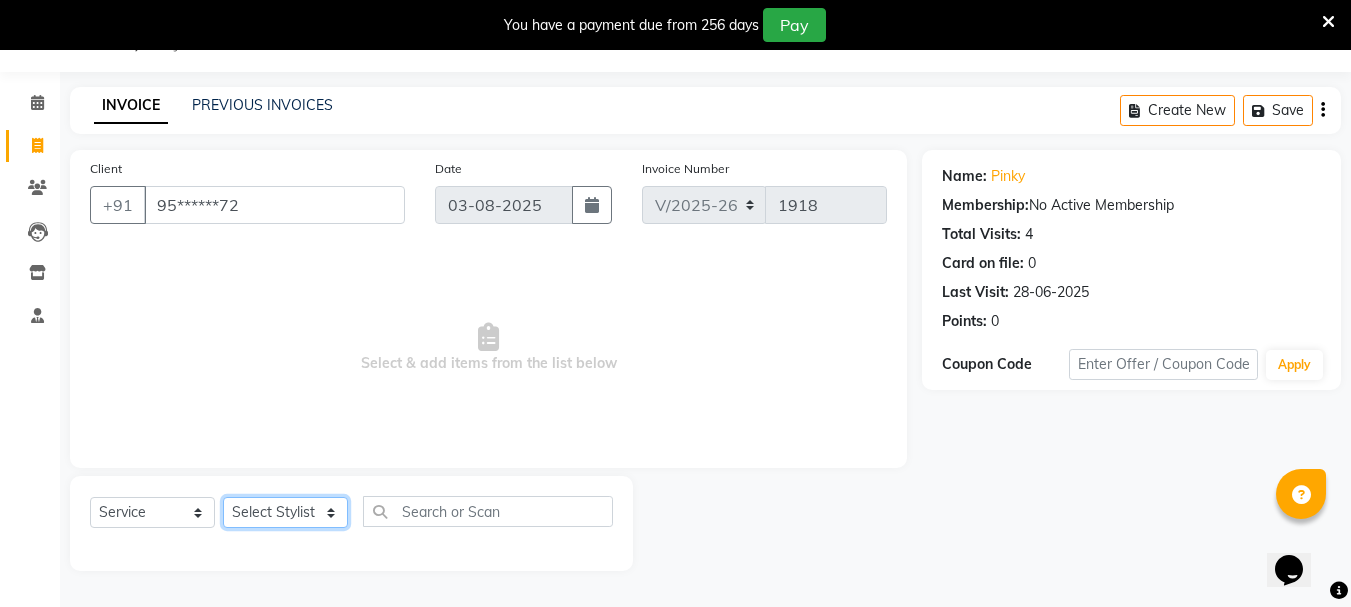 select on "85521" 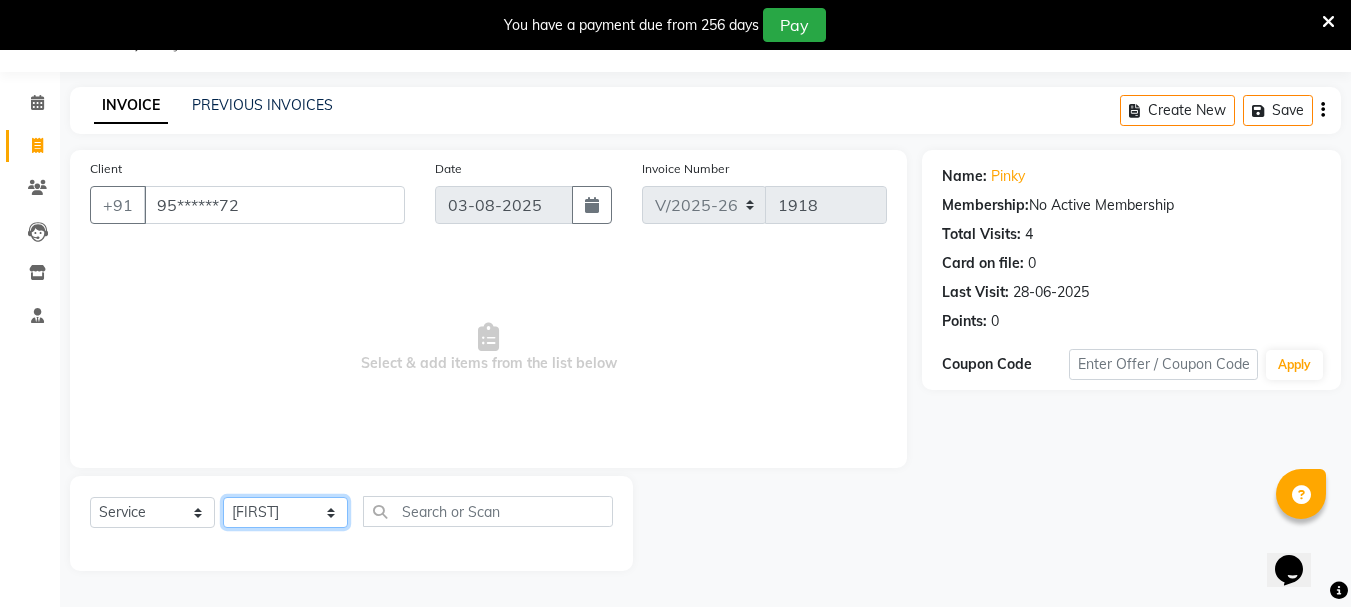 click on "Select Stylist [FIRST] [LAST] [FIRST] [FIRST] [FIRST] [FIRST] [FIRST] [FIRST] [FIRST] [FIRST] [FIRST] Manager [FIRST] [FIRST] [FIRST] [FIRST] [FIRST] [FIRST] [FIRST] [FIRST] [FIRST] [FIRST]" 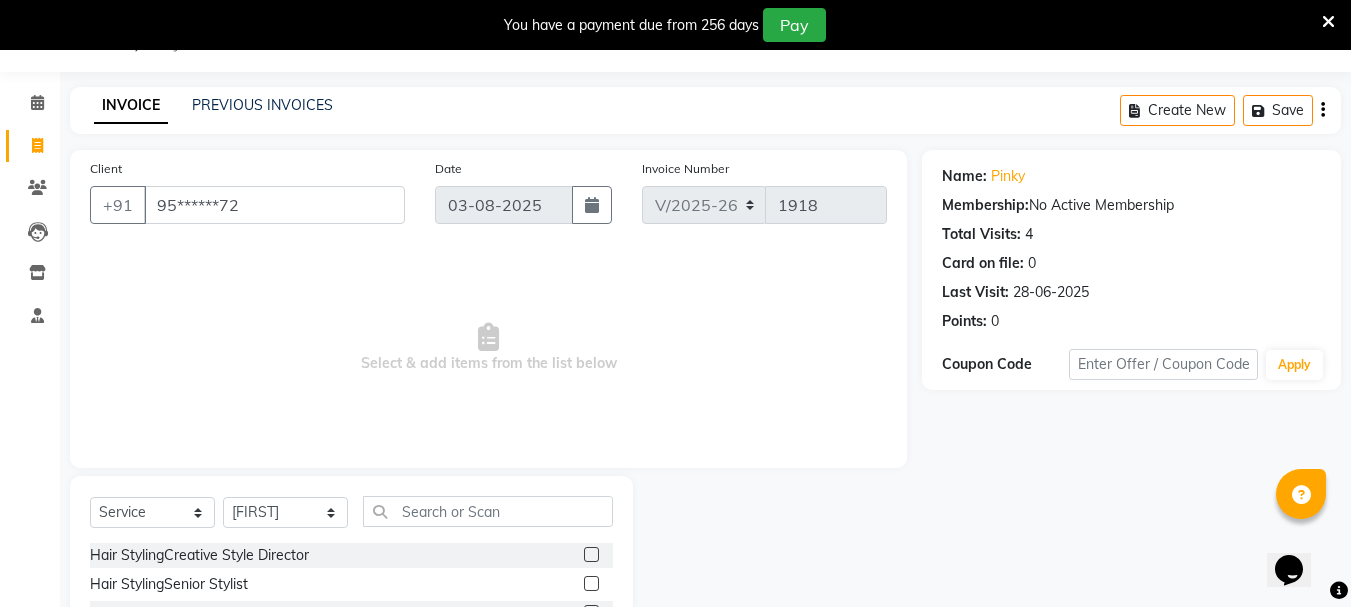 click 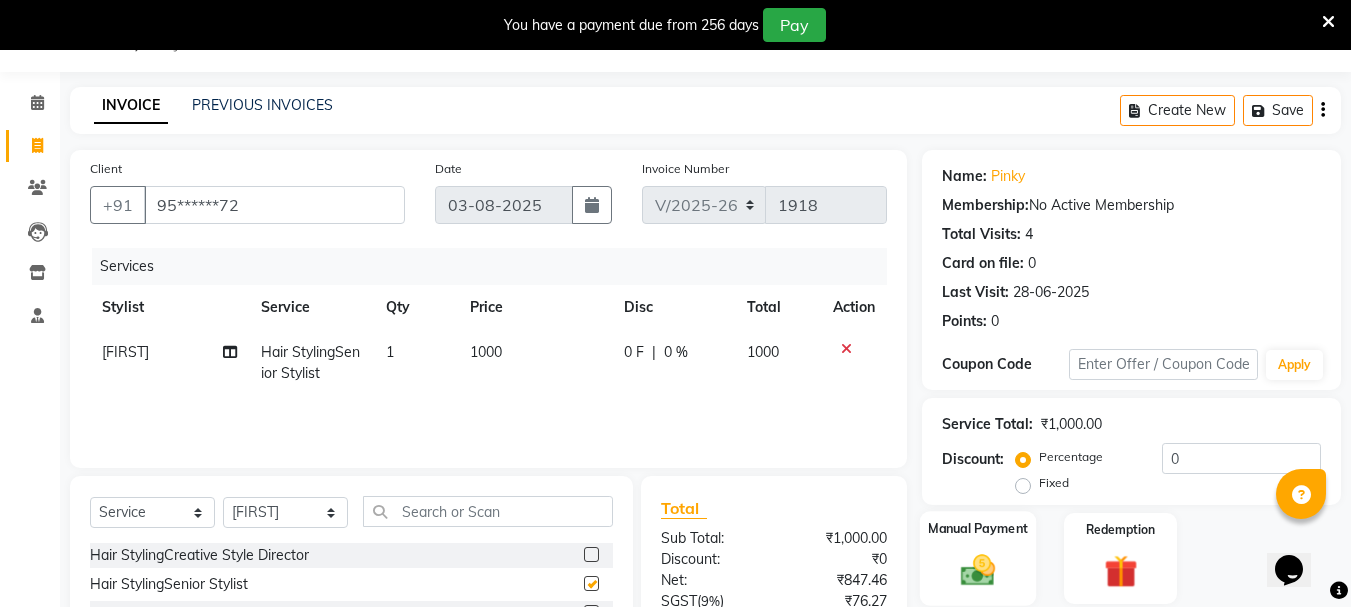 checkbox on "false" 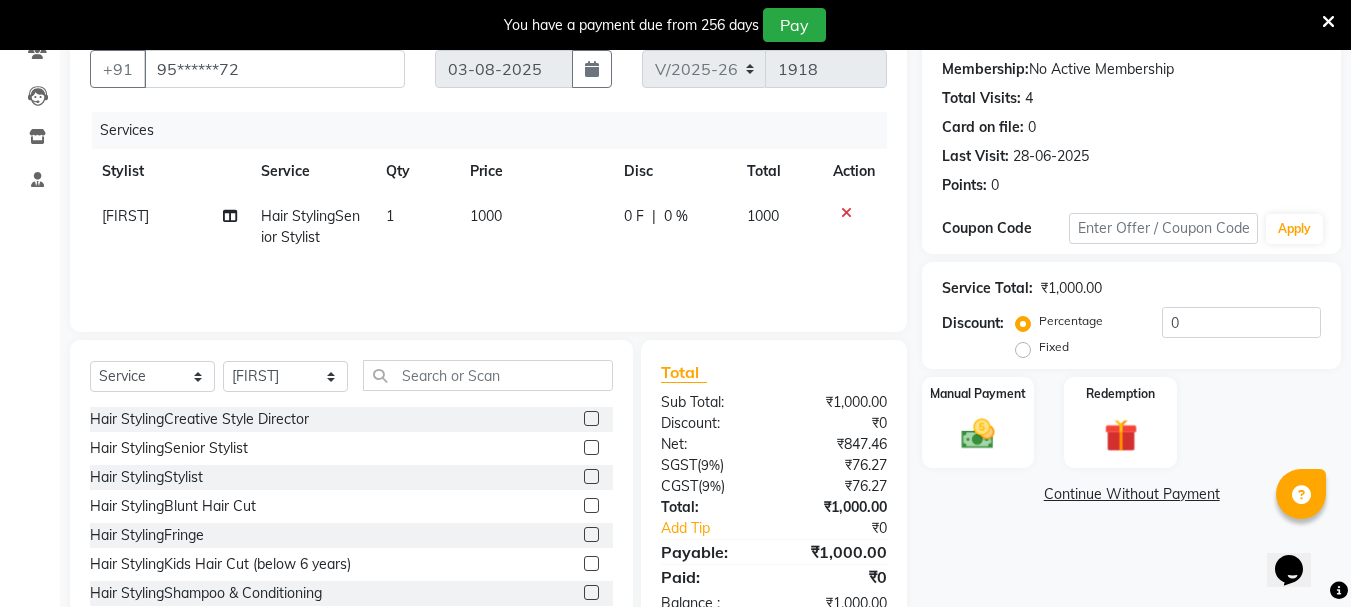 scroll, scrollTop: 244, scrollLeft: 0, axis: vertical 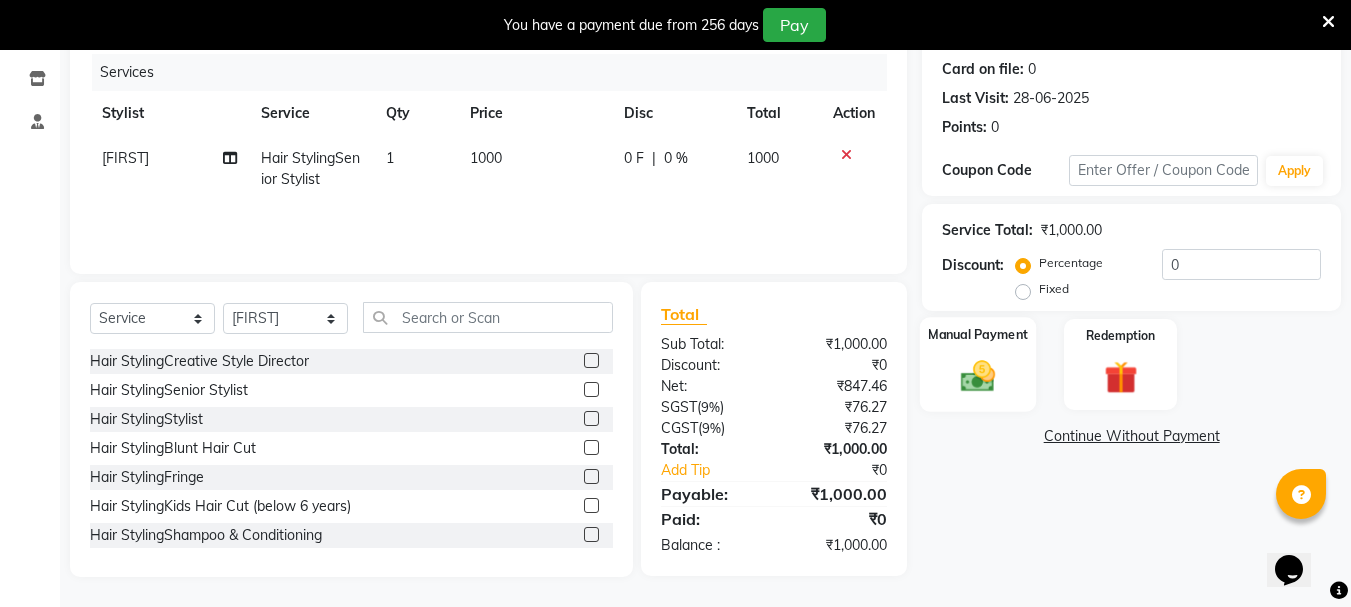 click 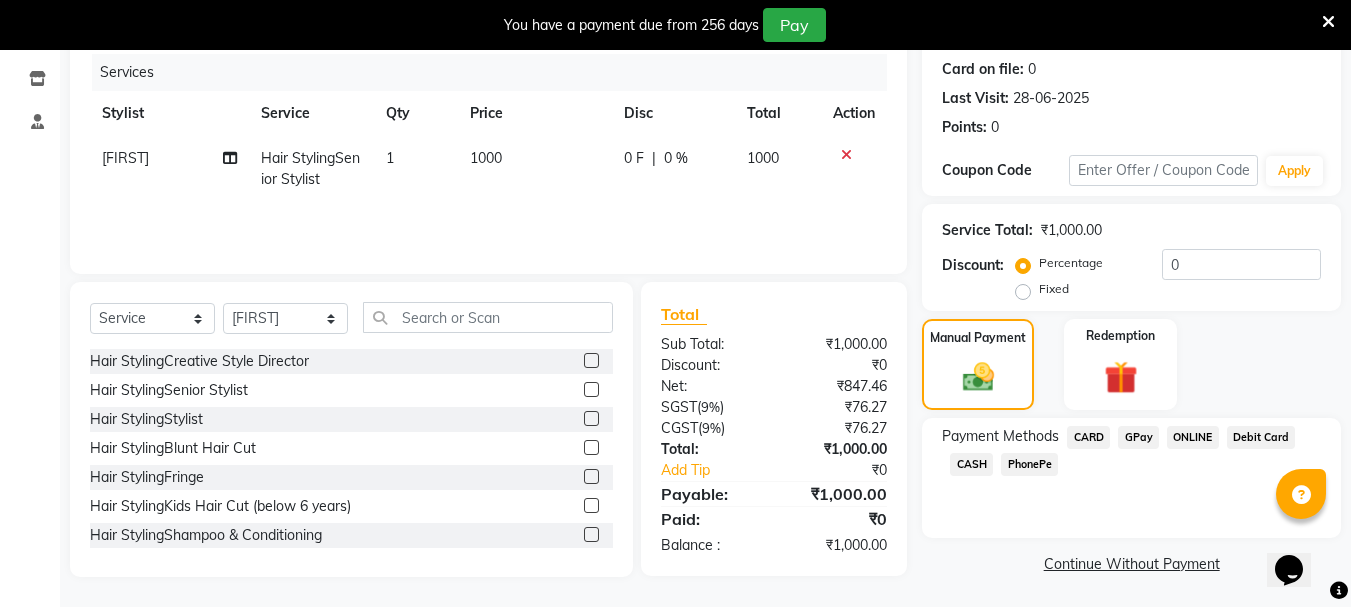 click on "GPay" 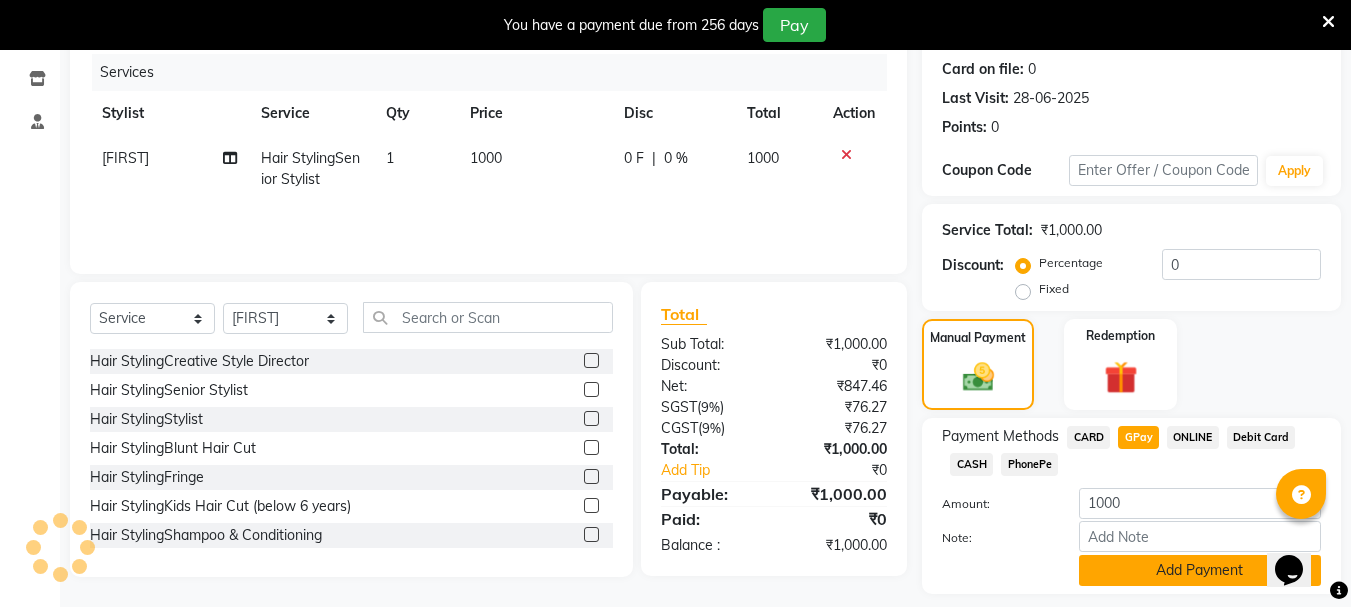 click on "Add Payment" 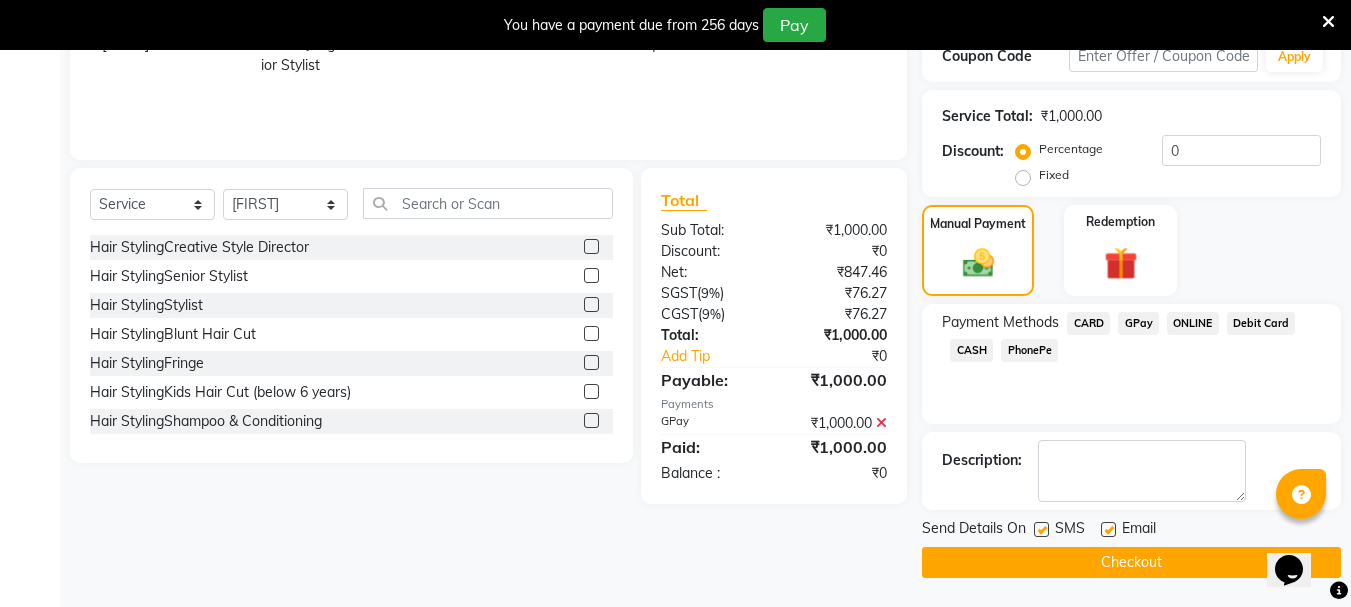 scroll, scrollTop: 359, scrollLeft: 0, axis: vertical 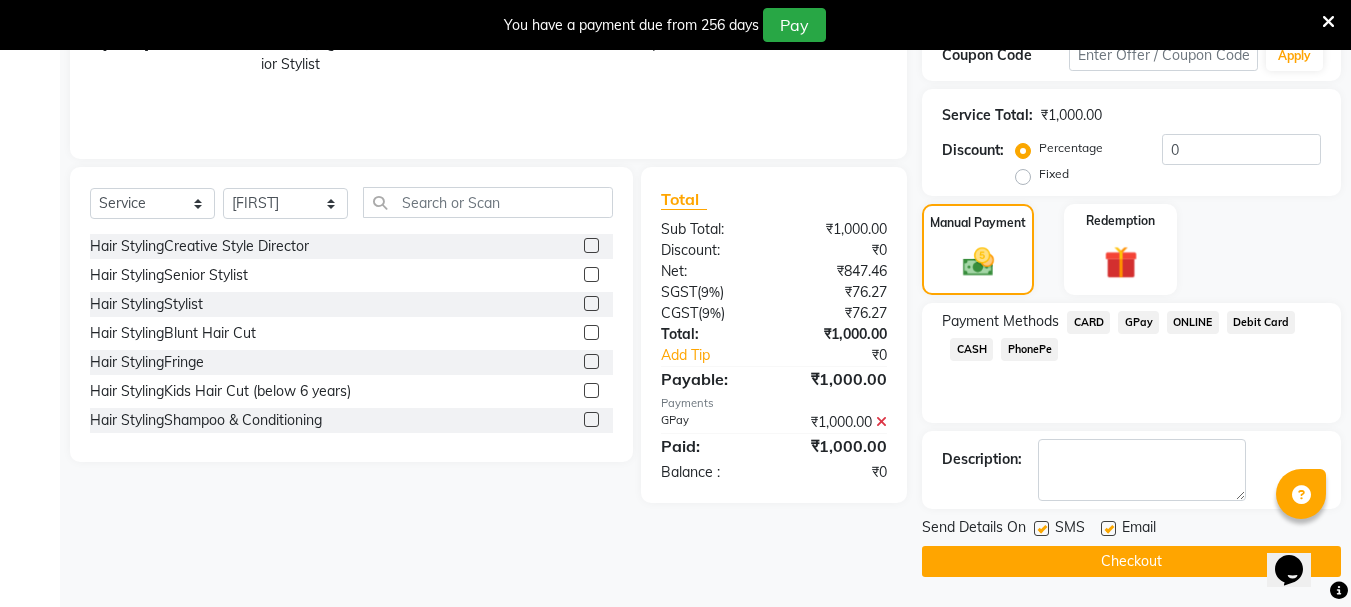 click on "Checkout" 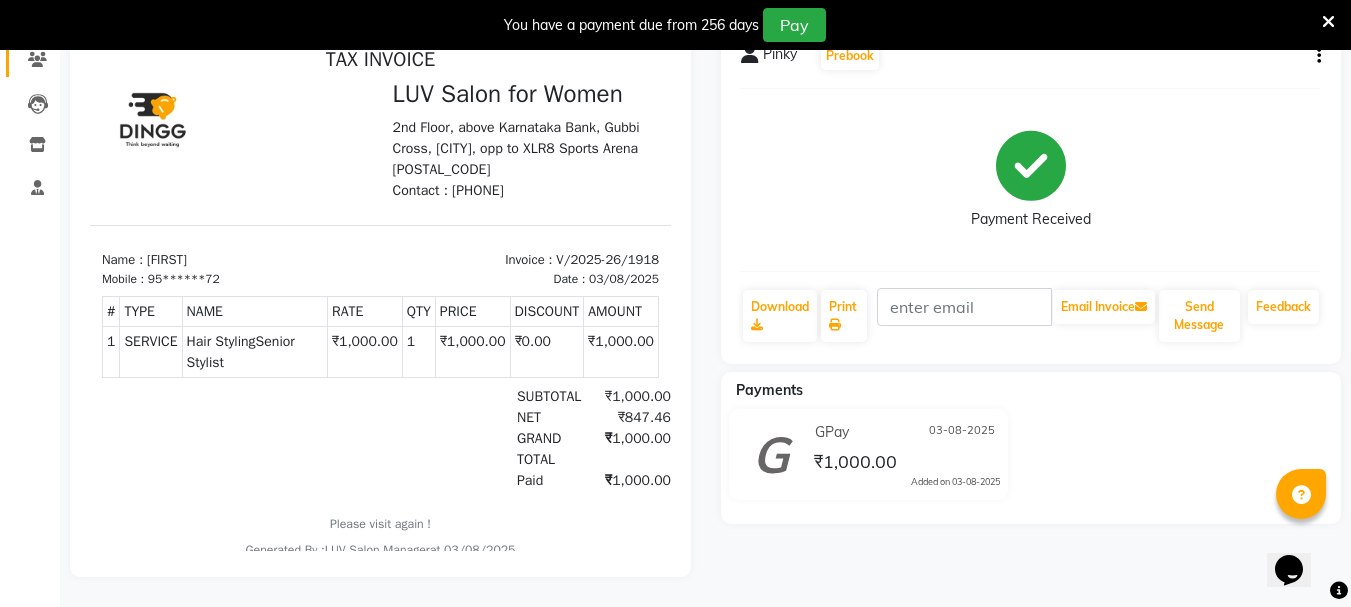 scroll, scrollTop: 0, scrollLeft: 0, axis: both 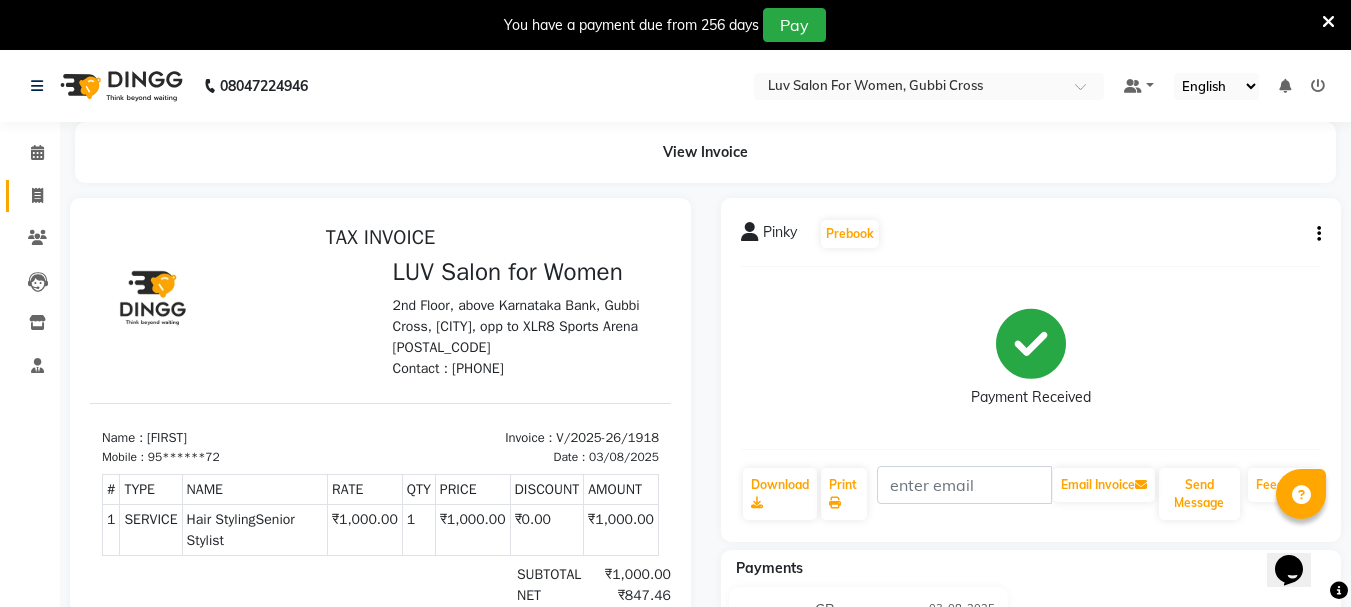 click on "Invoice" 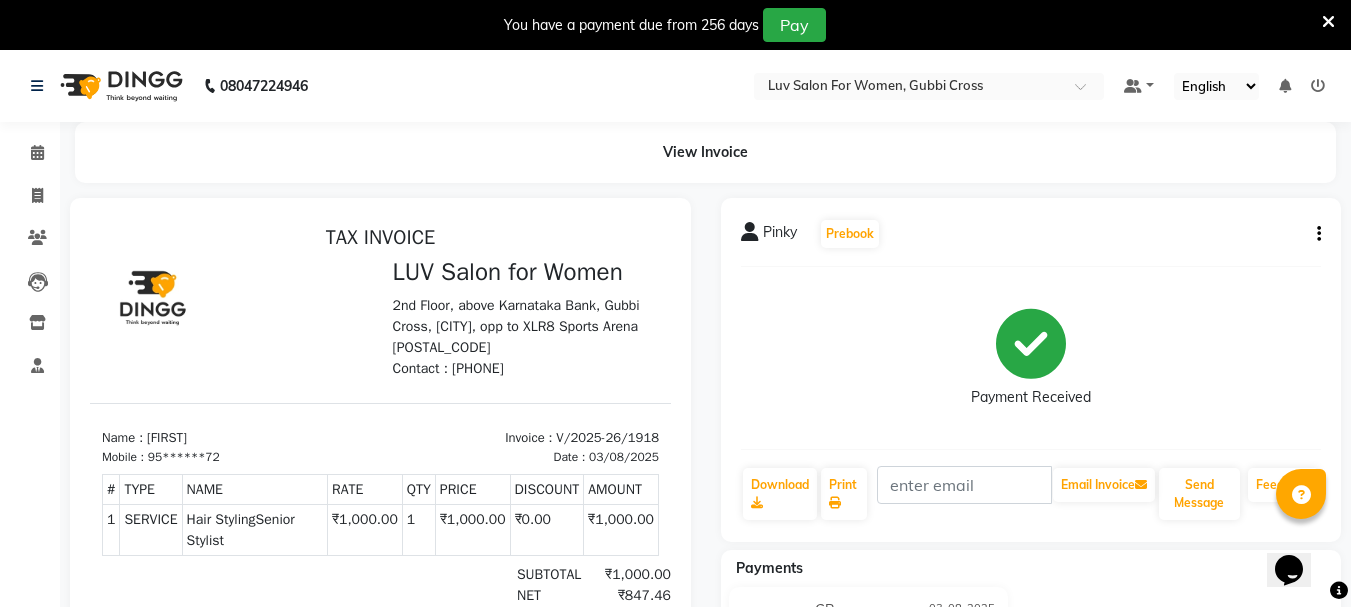 select on "service" 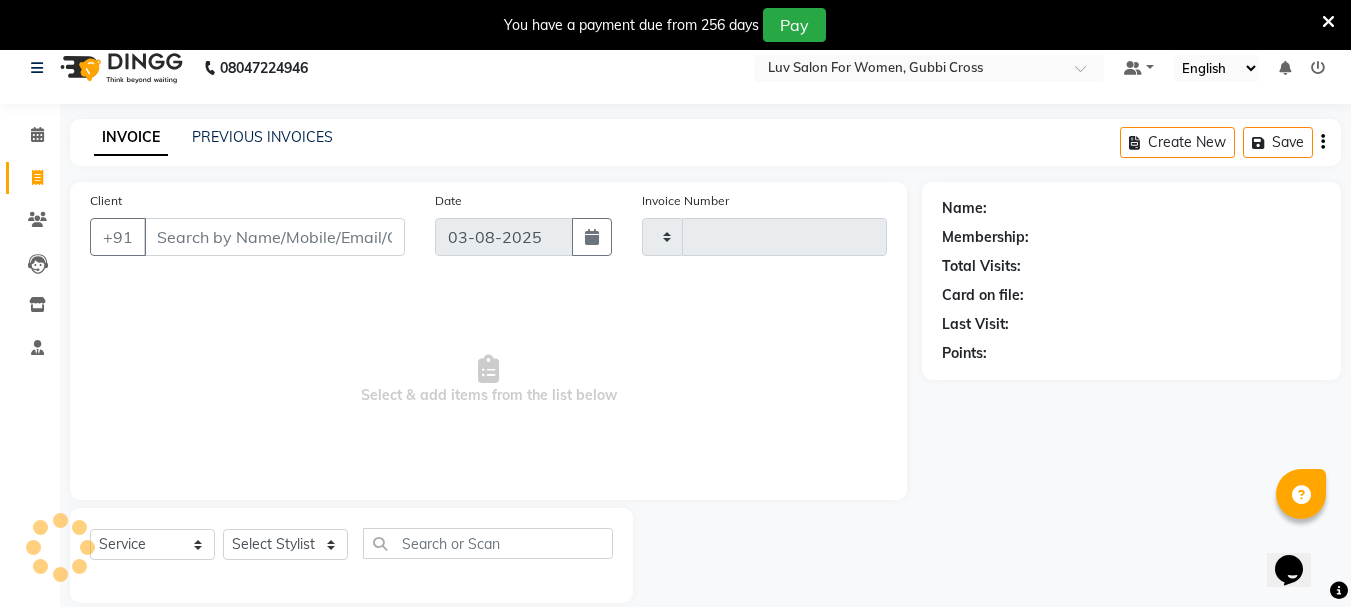 scroll, scrollTop: 50, scrollLeft: 0, axis: vertical 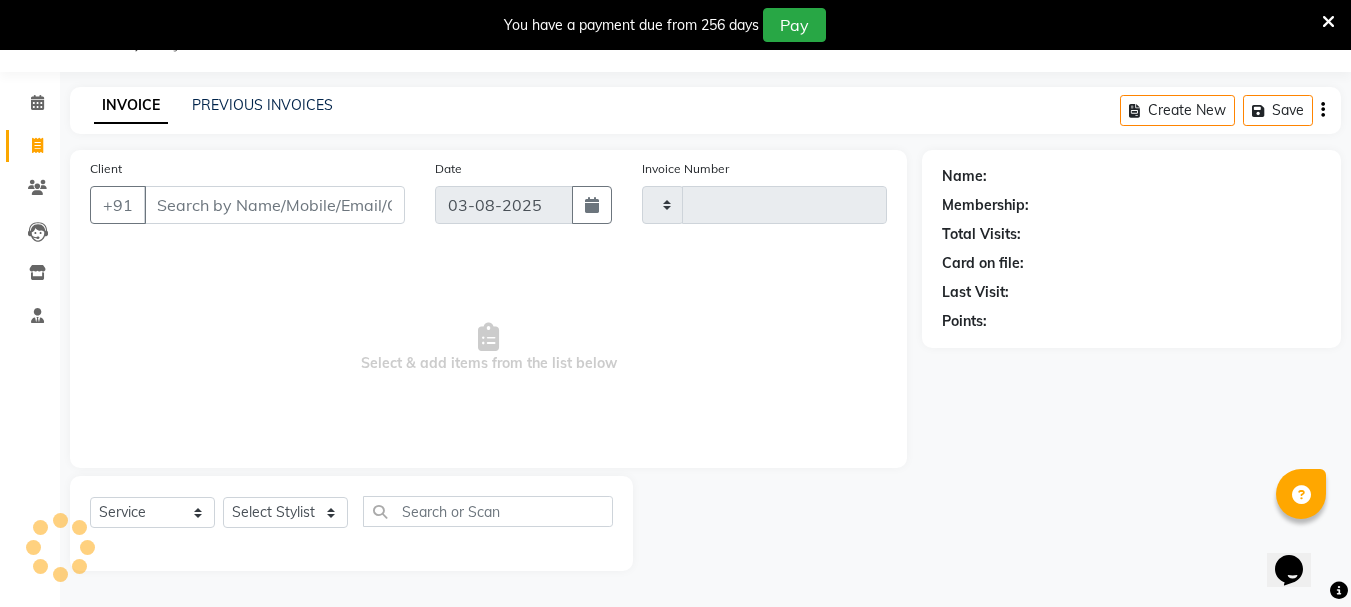 type on "1919" 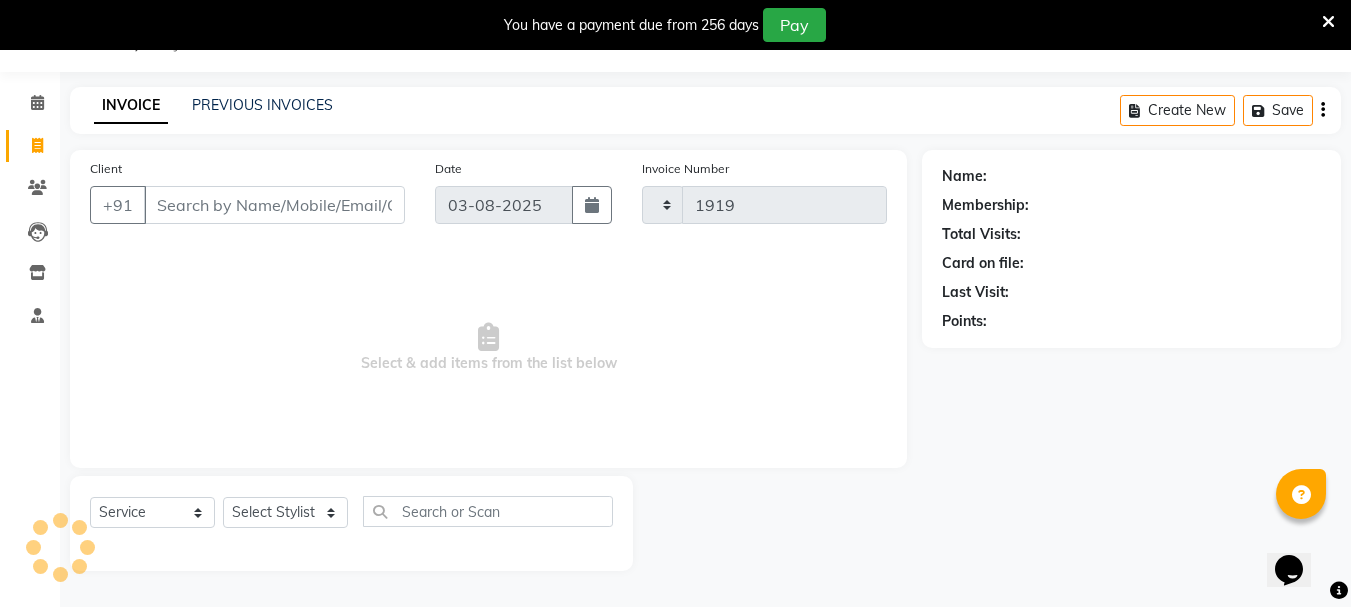 select on "7221" 